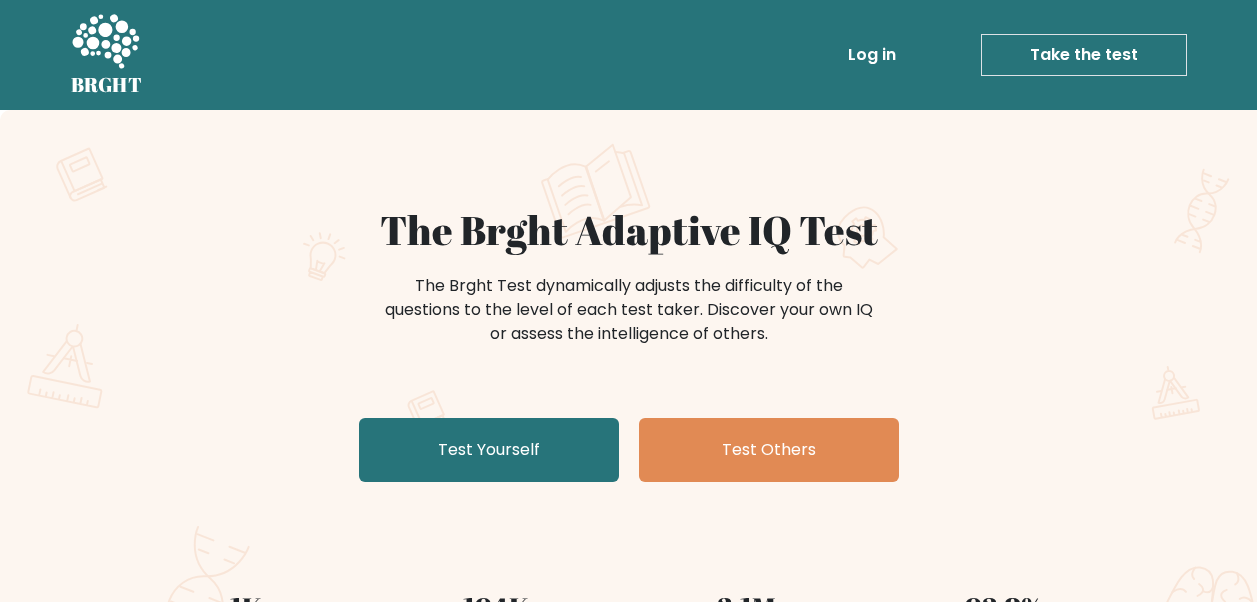 scroll, scrollTop: 0, scrollLeft: 0, axis: both 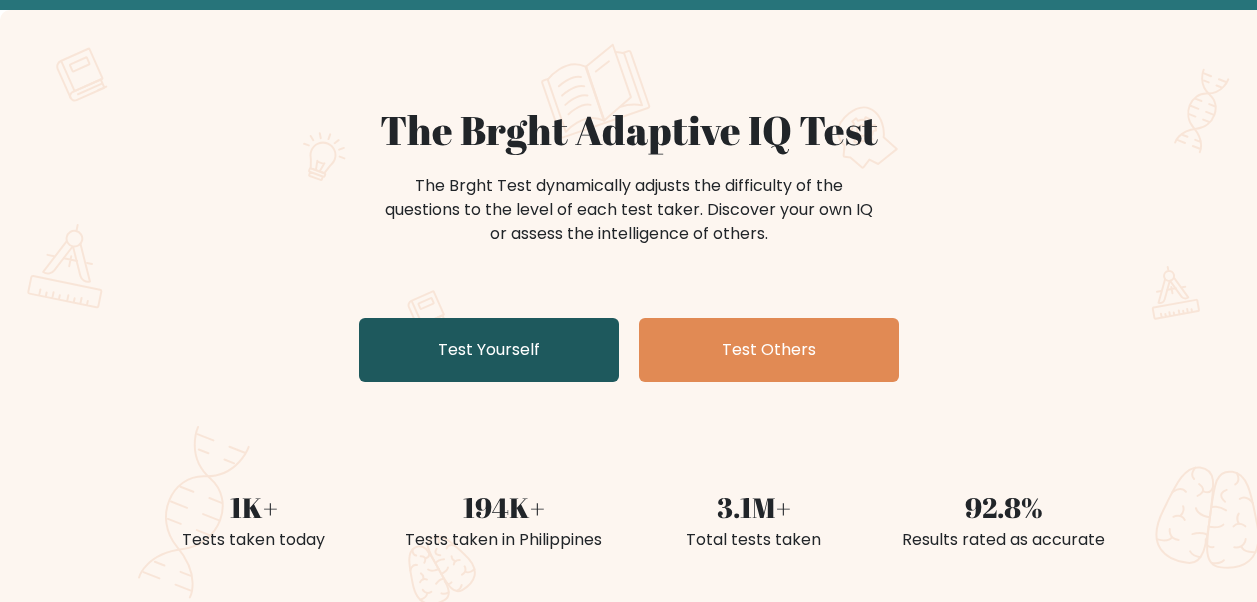 click on "Test Yourself" at bounding box center [489, 350] 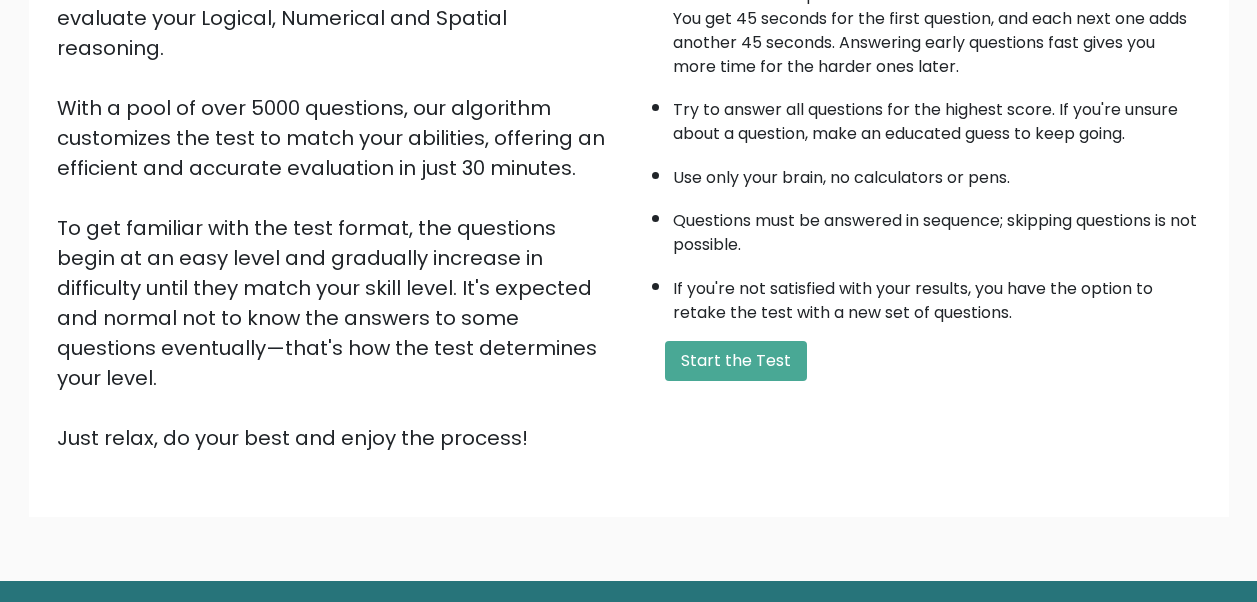scroll, scrollTop: 300, scrollLeft: 0, axis: vertical 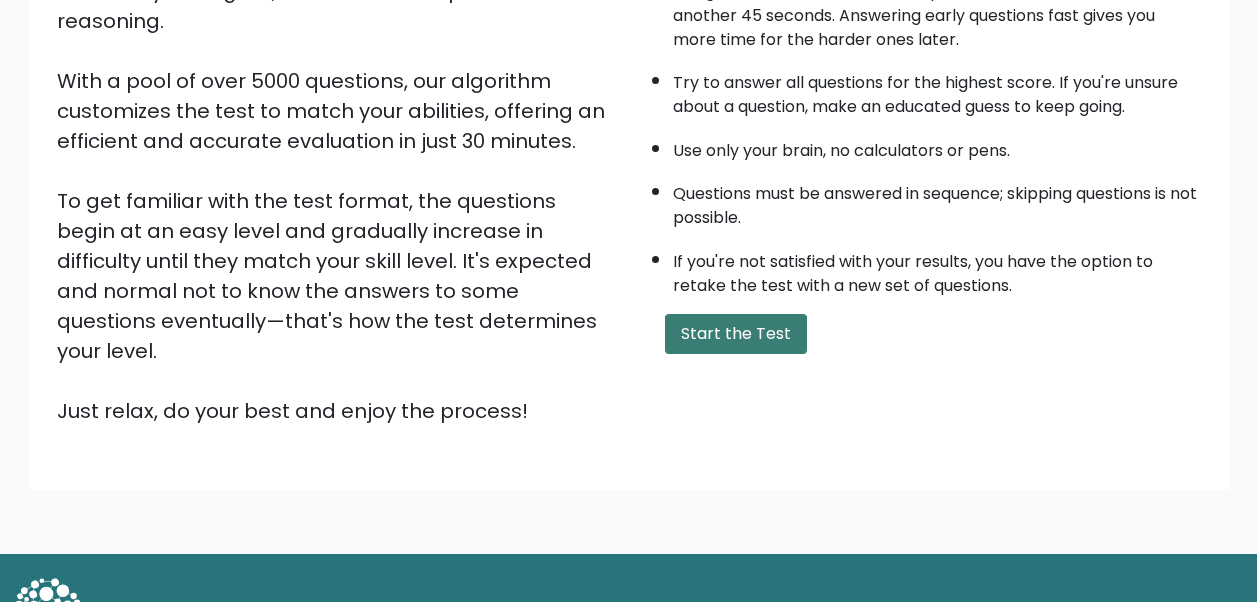 click on "Start the Test" at bounding box center [736, 334] 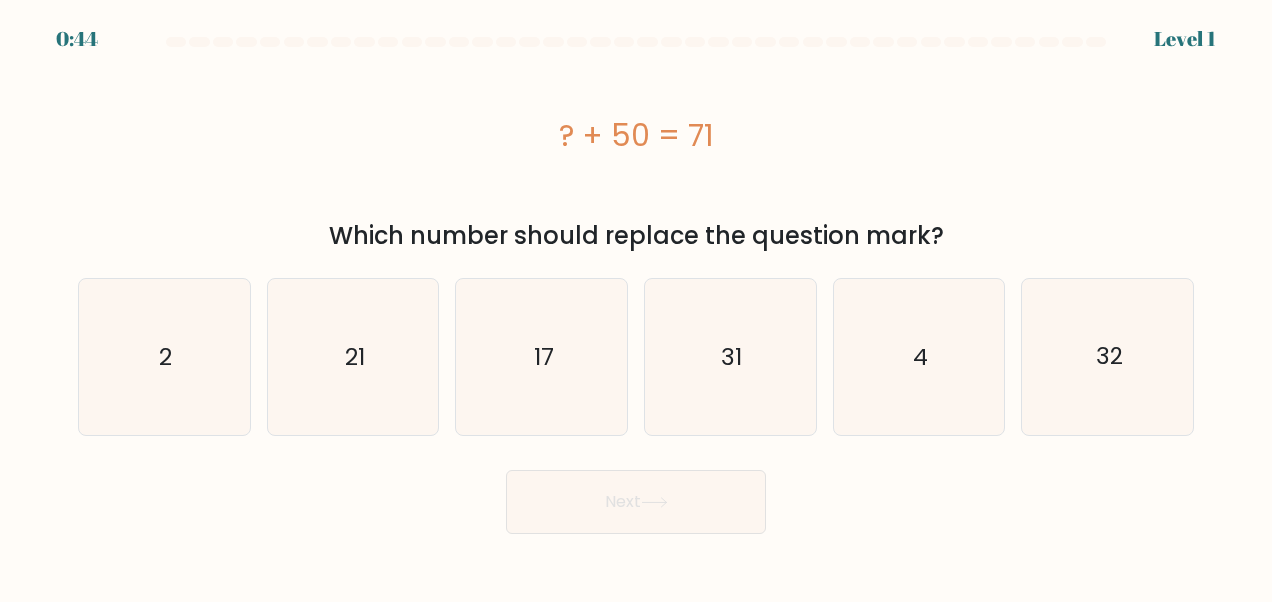 scroll, scrollTop: 0, scrollLeft: 0, axis: both 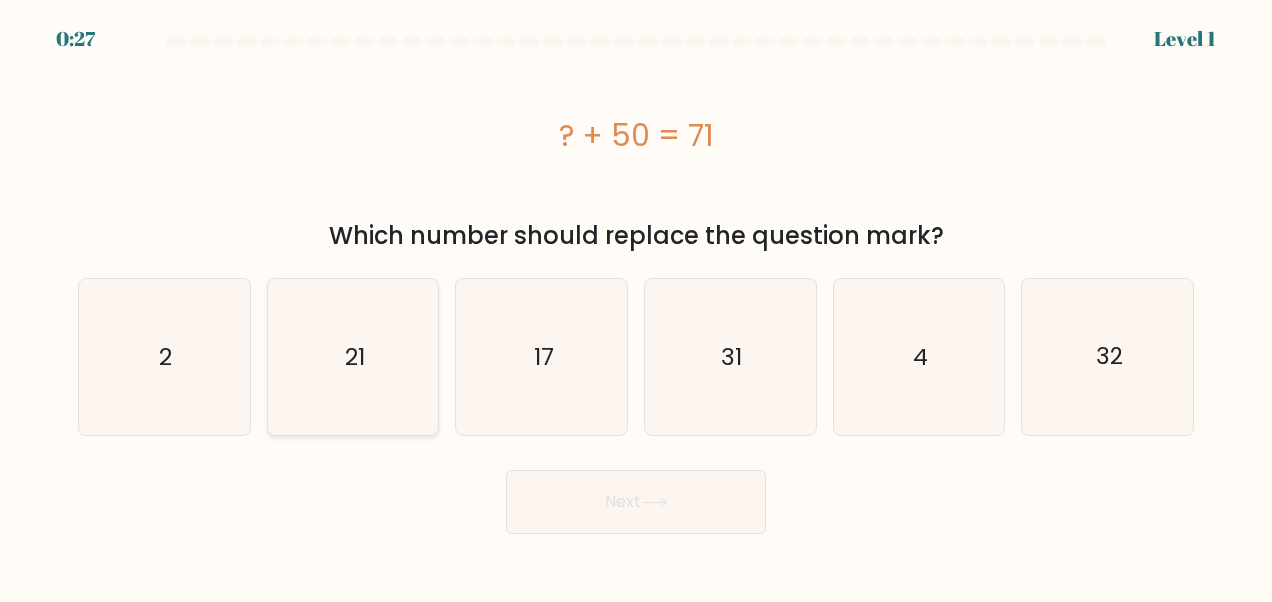 click on "21" at bounding box center [353, 357] 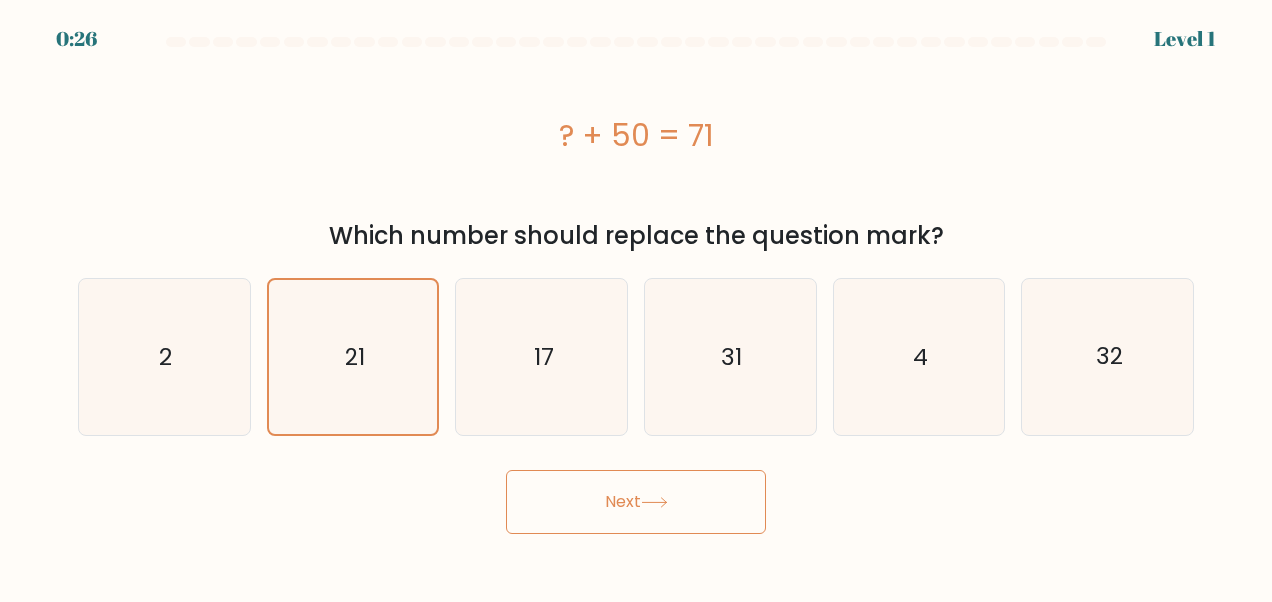 click on "Next" at bounding box center (636, 502) 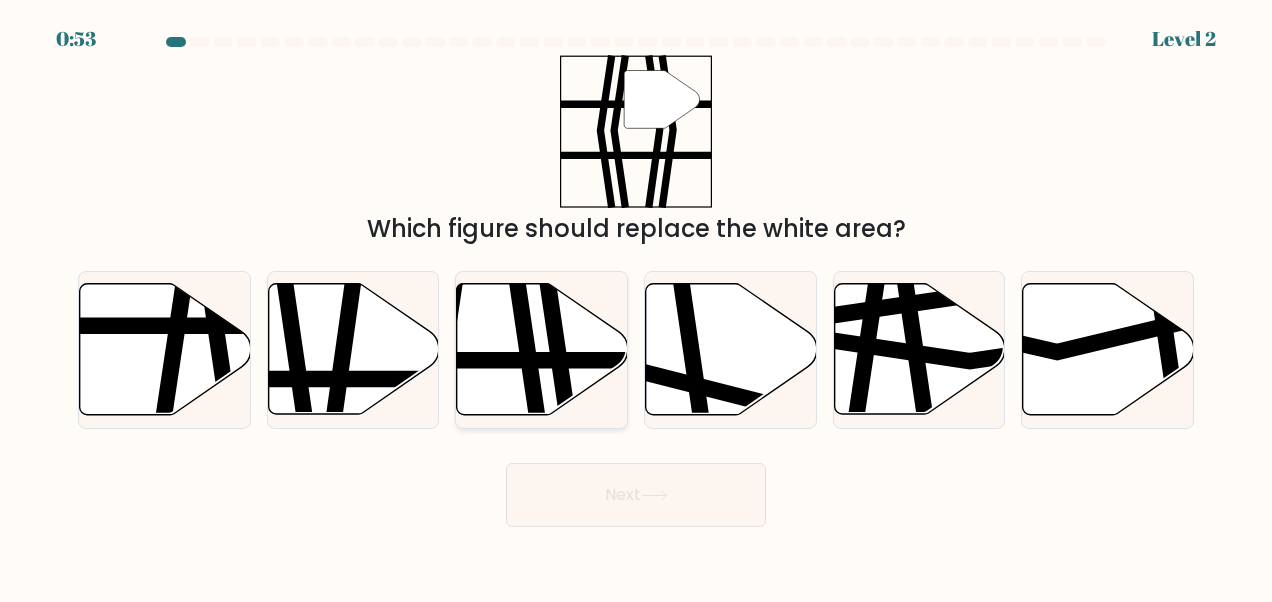 click at bounding box center (542, 349) 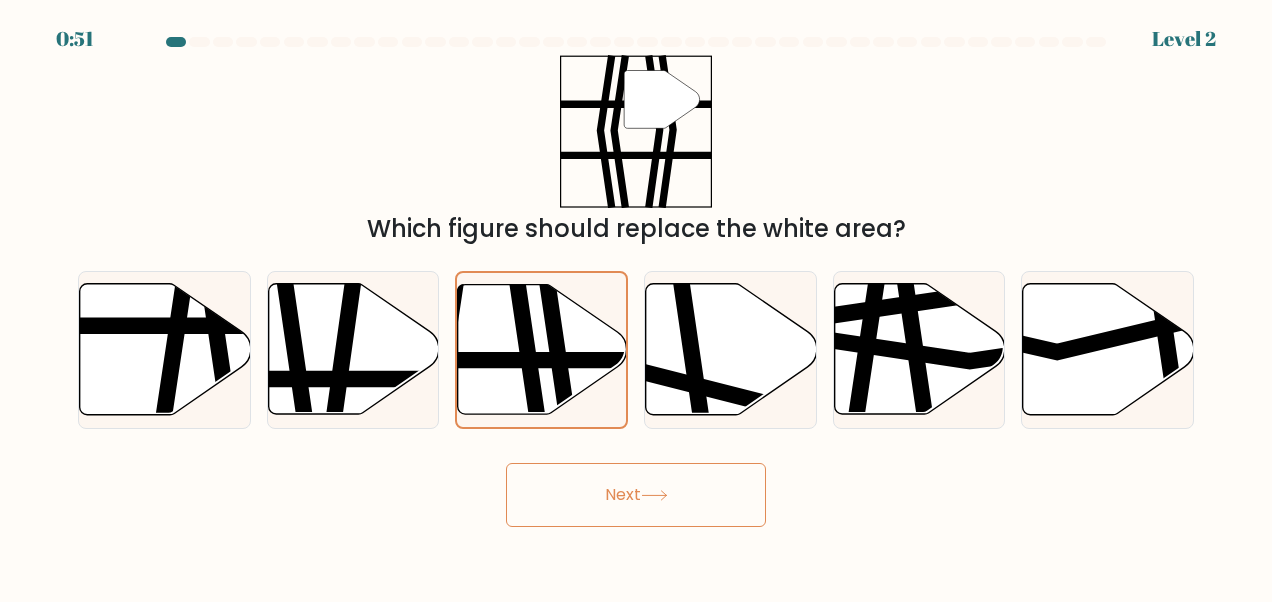 click on "Next" at bounding box center (636, 495) 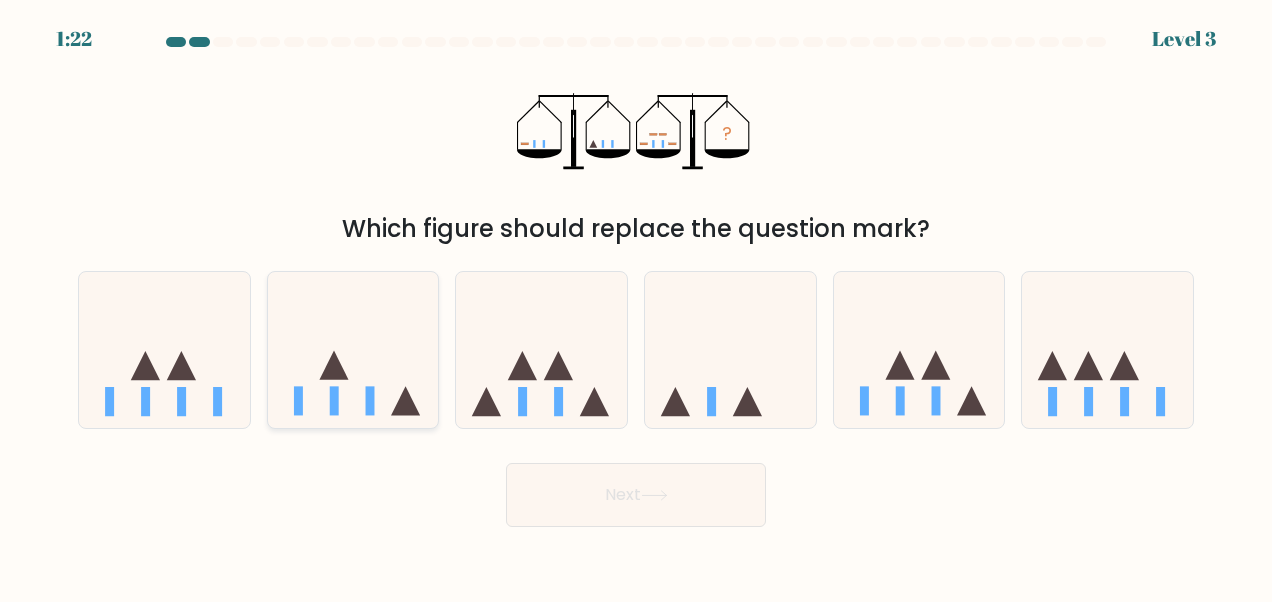 click at bounding box center [353, 349] 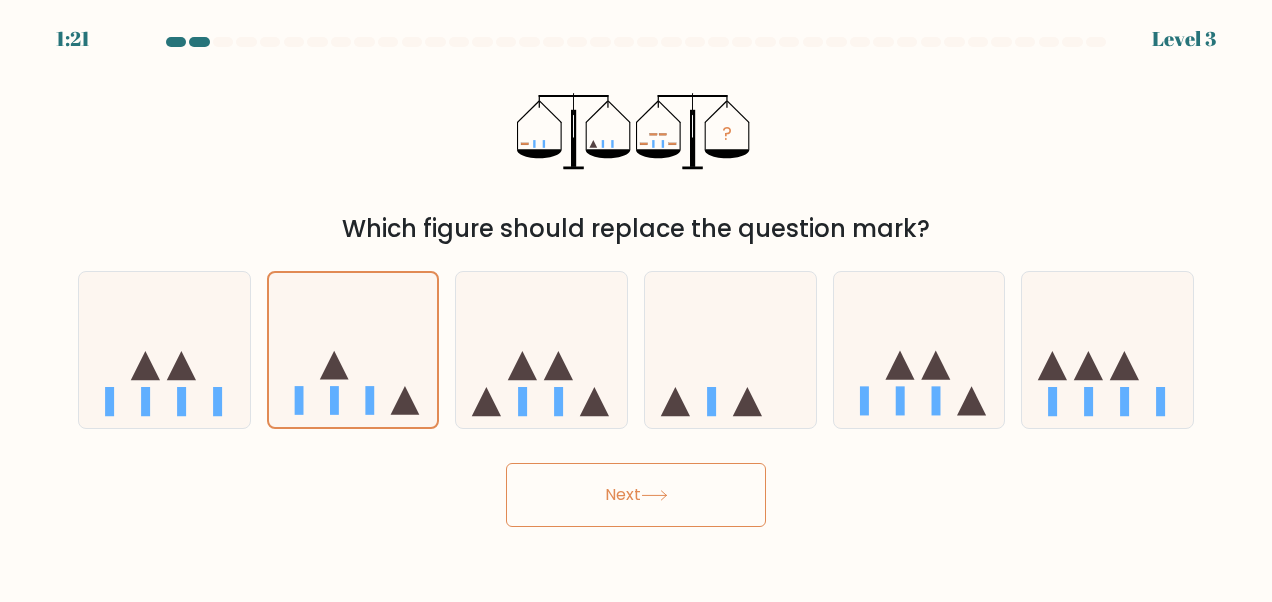 click on "Next" at bounding box center (636, 495) 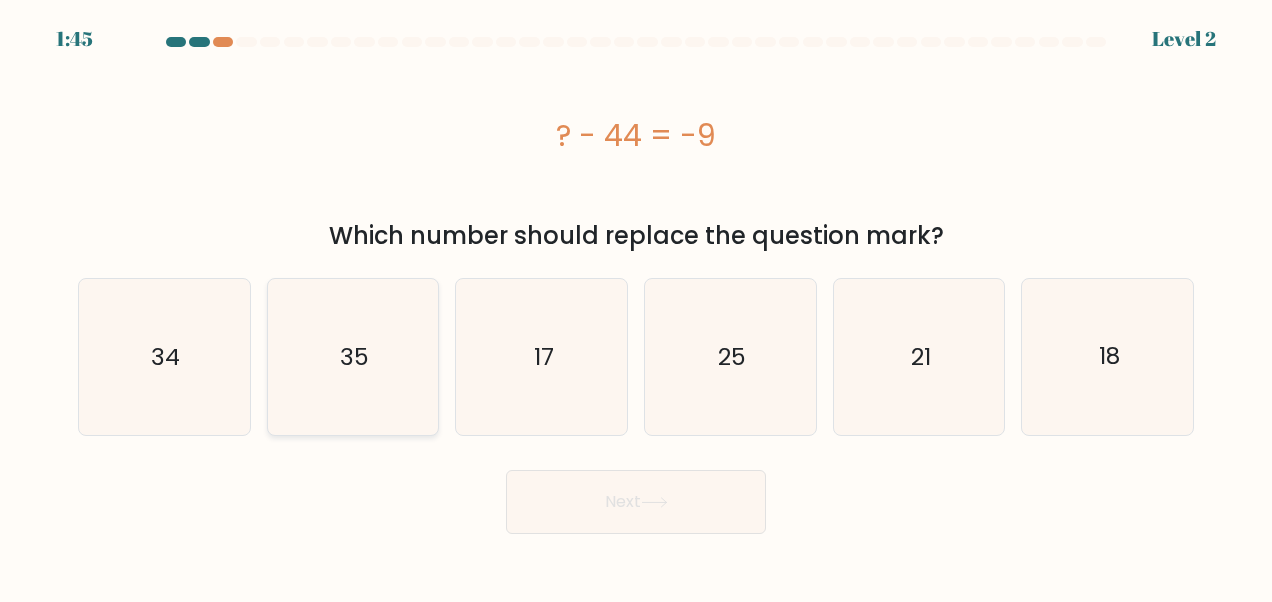 click on "35" at bounding box center [353, 357] 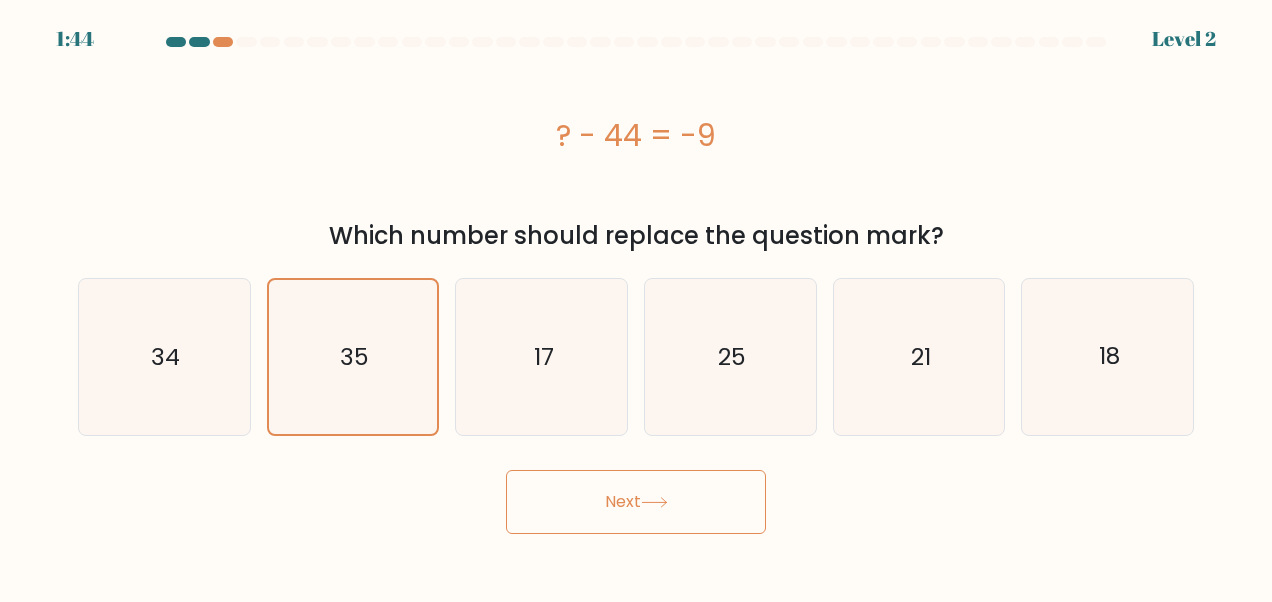 click on "Next" at bounding box center [636, 502] 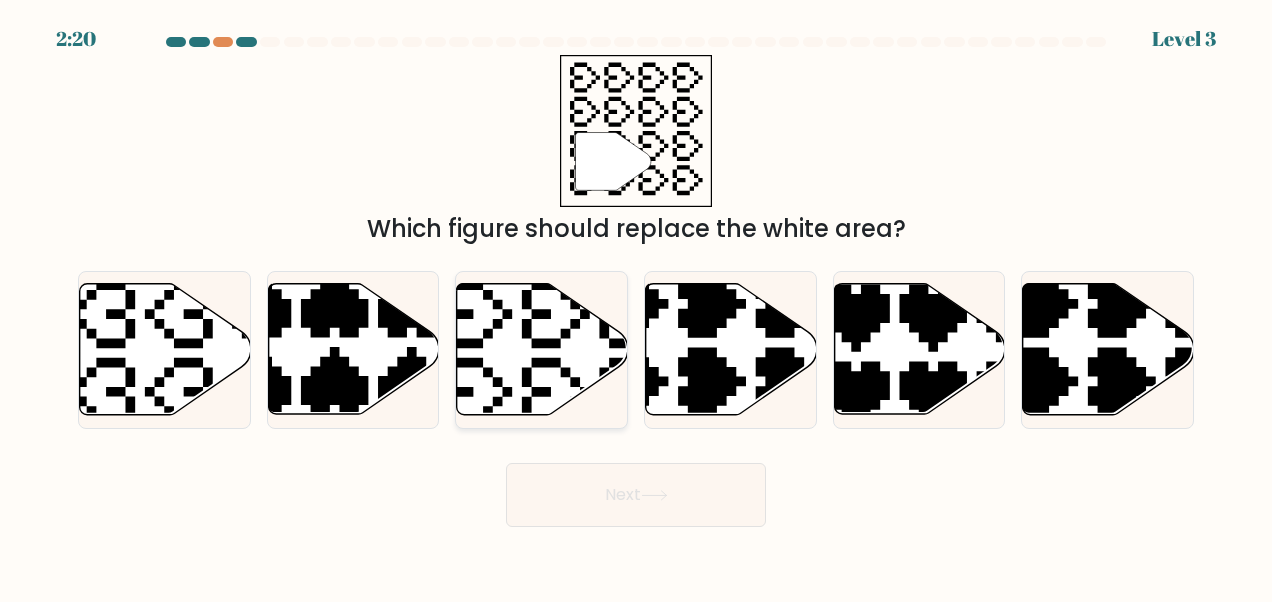 click at bounding box center (542, 349) 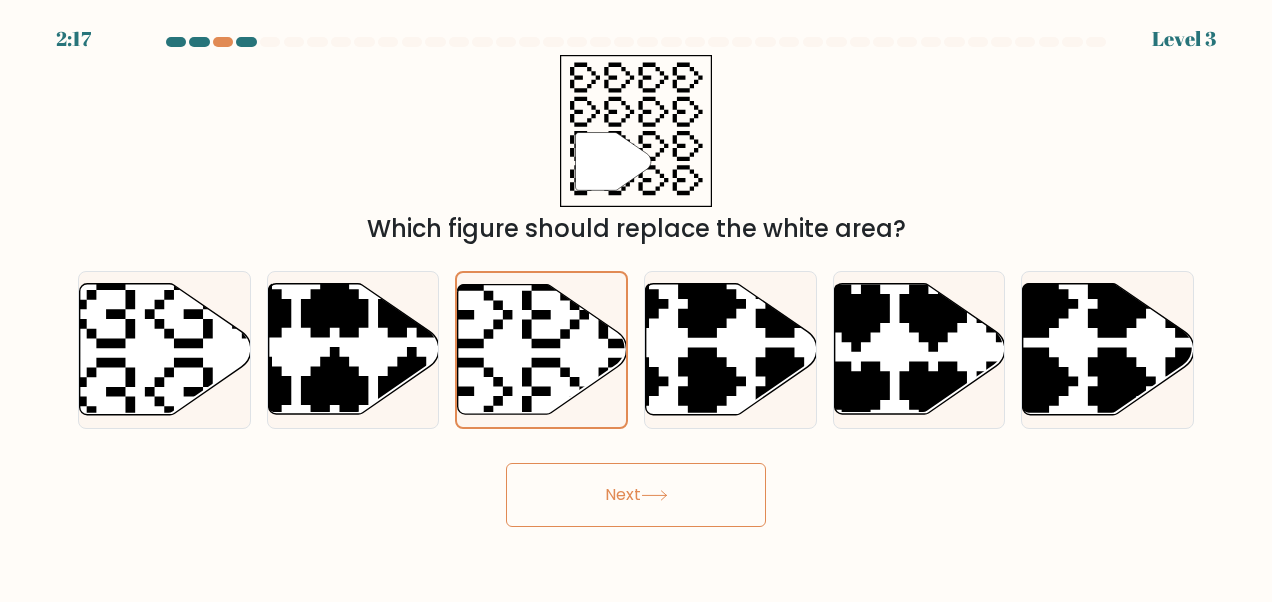 click on "Next" at bounding box center (636, 495) 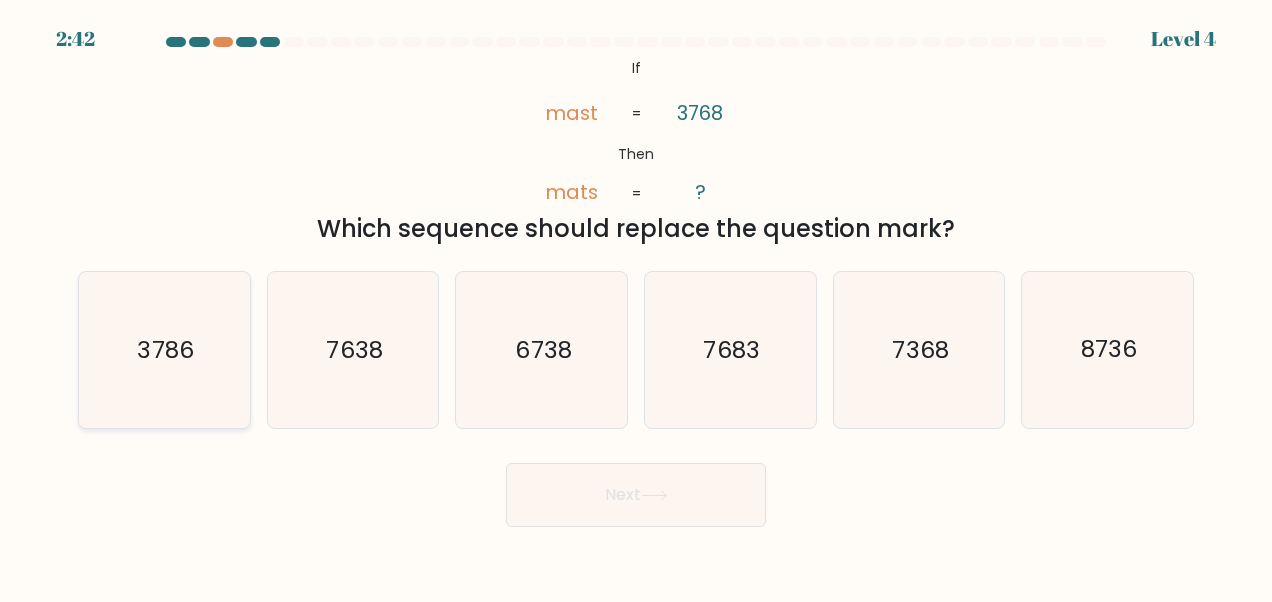 click on "3786" at bounding box center [164, 350] 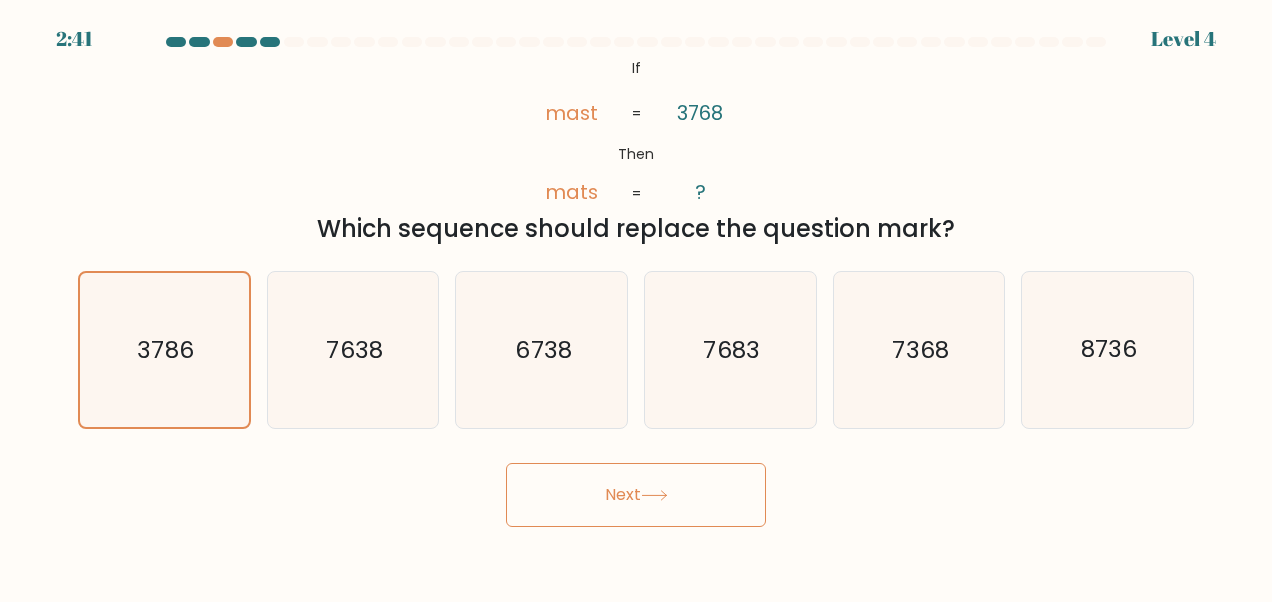 click on "Next" at bounding box center (636, 495) 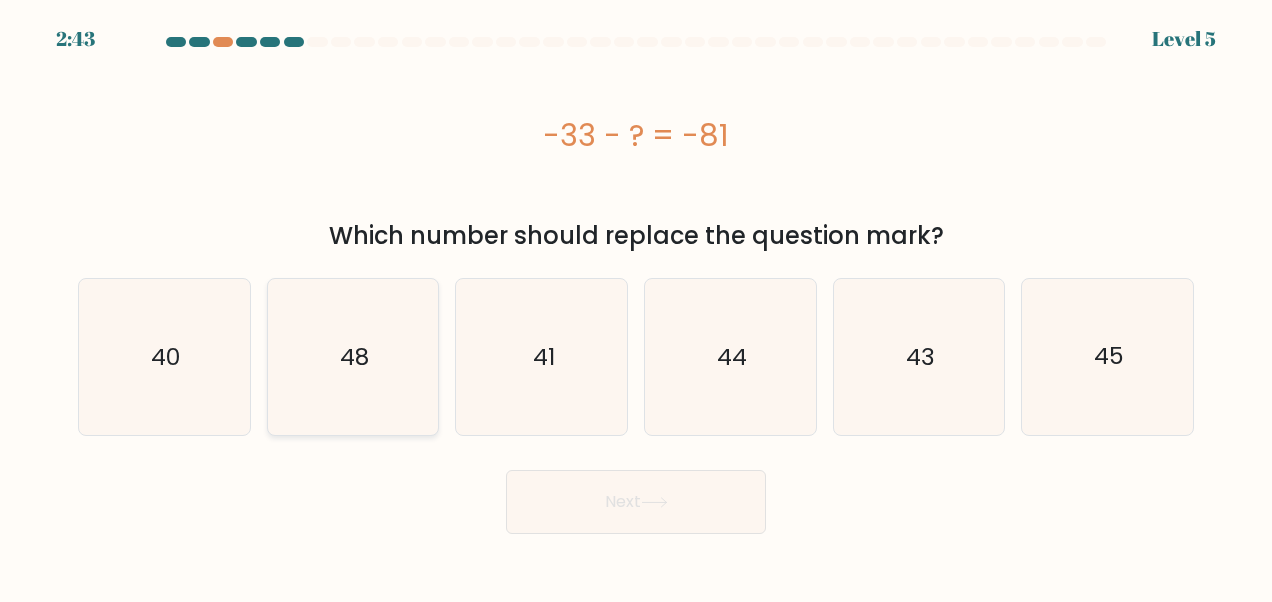 click on "48" at bounding box center [353, 357] 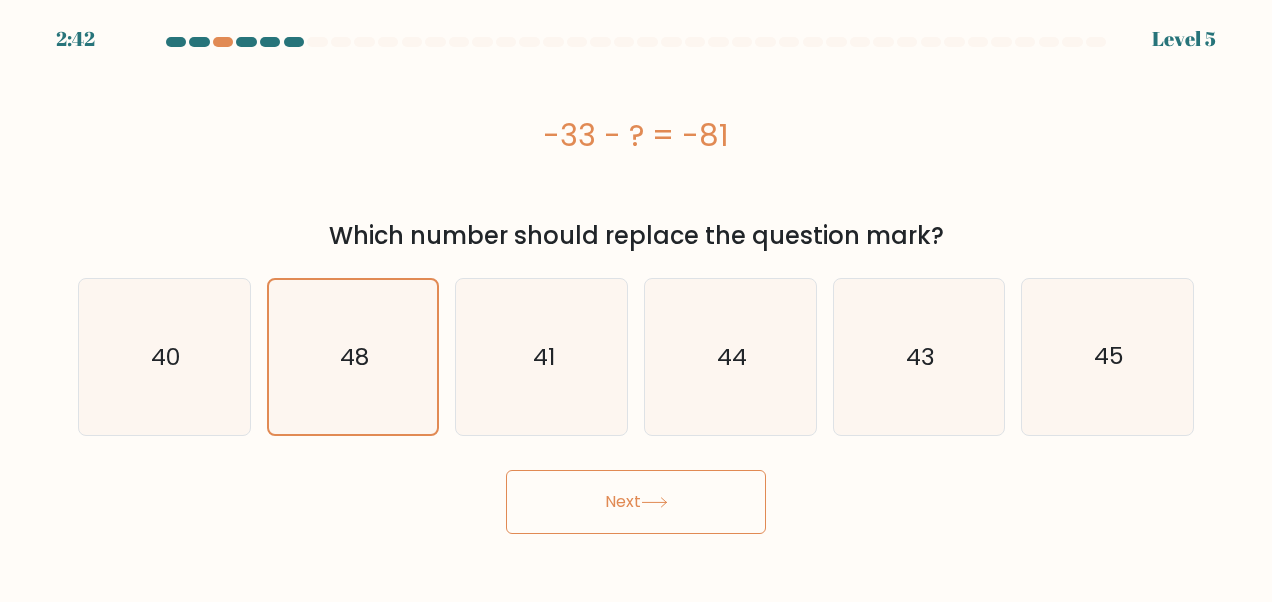 click on "Next" at bounding box center (636, 502) 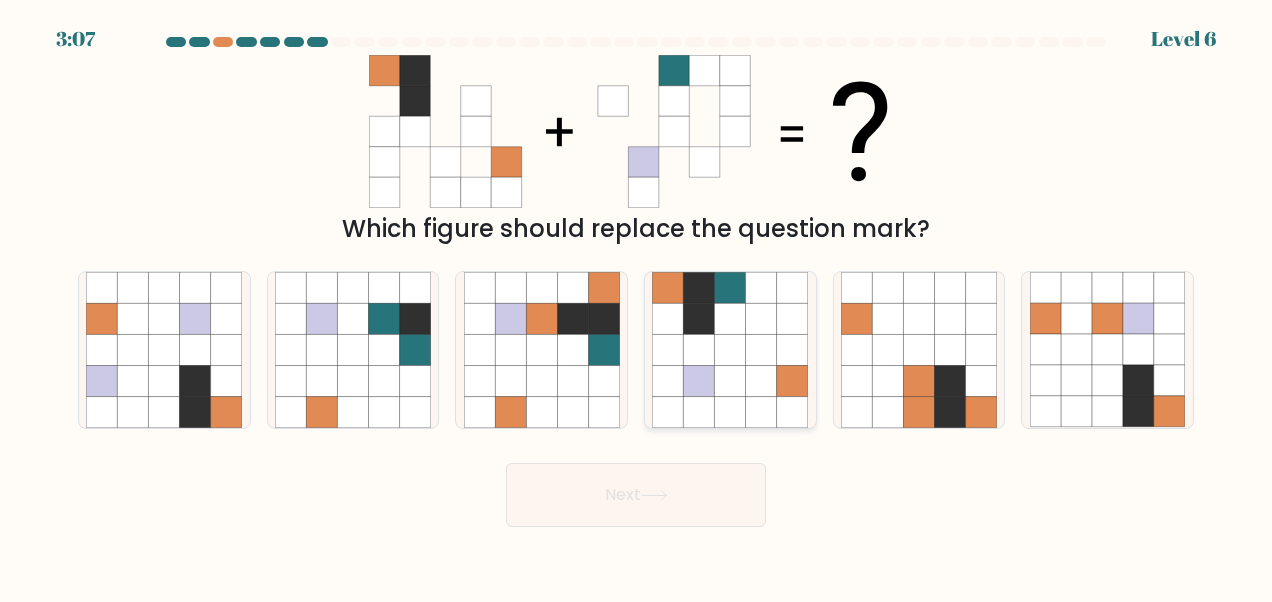 click at bounding box center (761, 380) 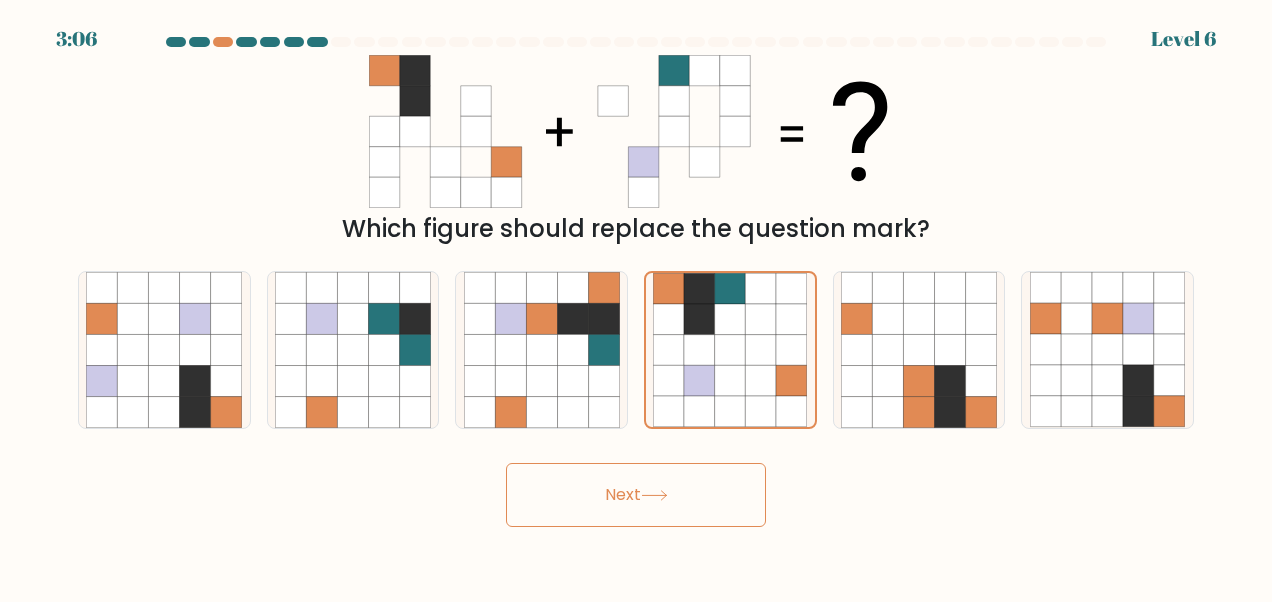 click on "Next" at bounding box center (636, 495) 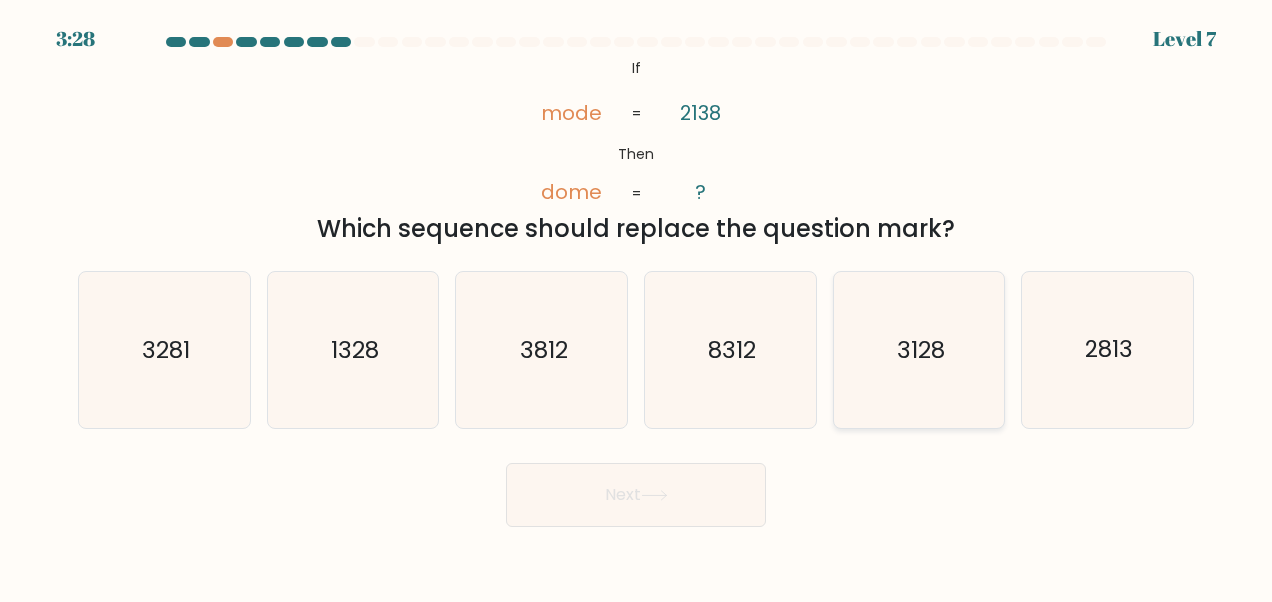 click on "3128" at bounding box center (919, 350) 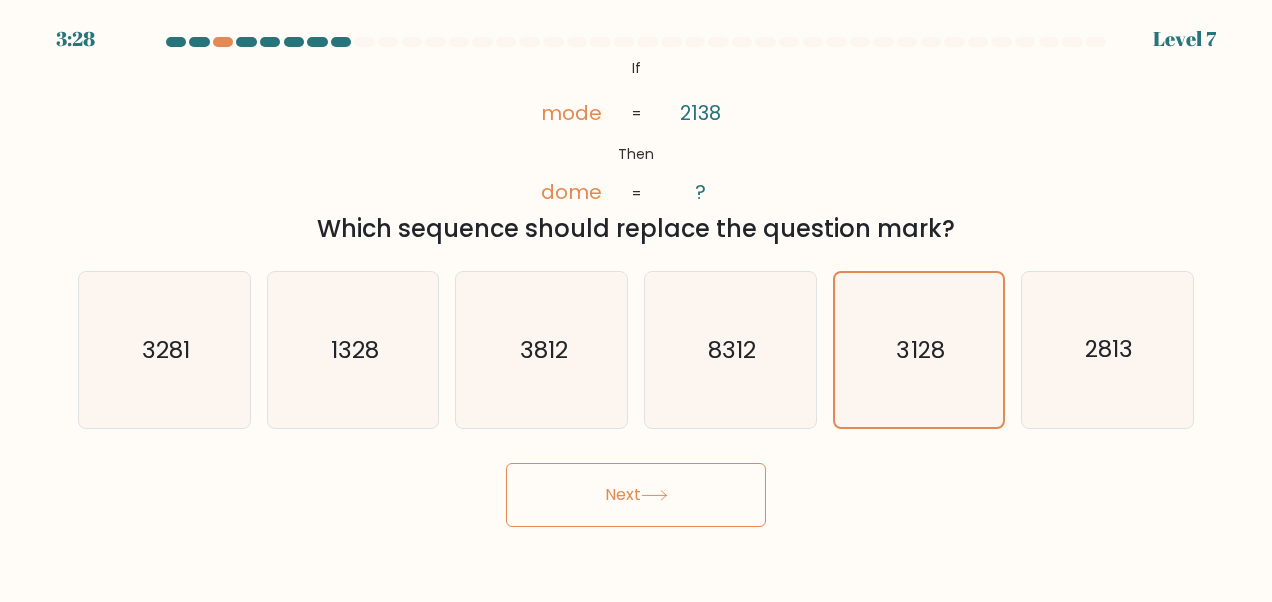 click on "Next" at bounding box center [636, 495] 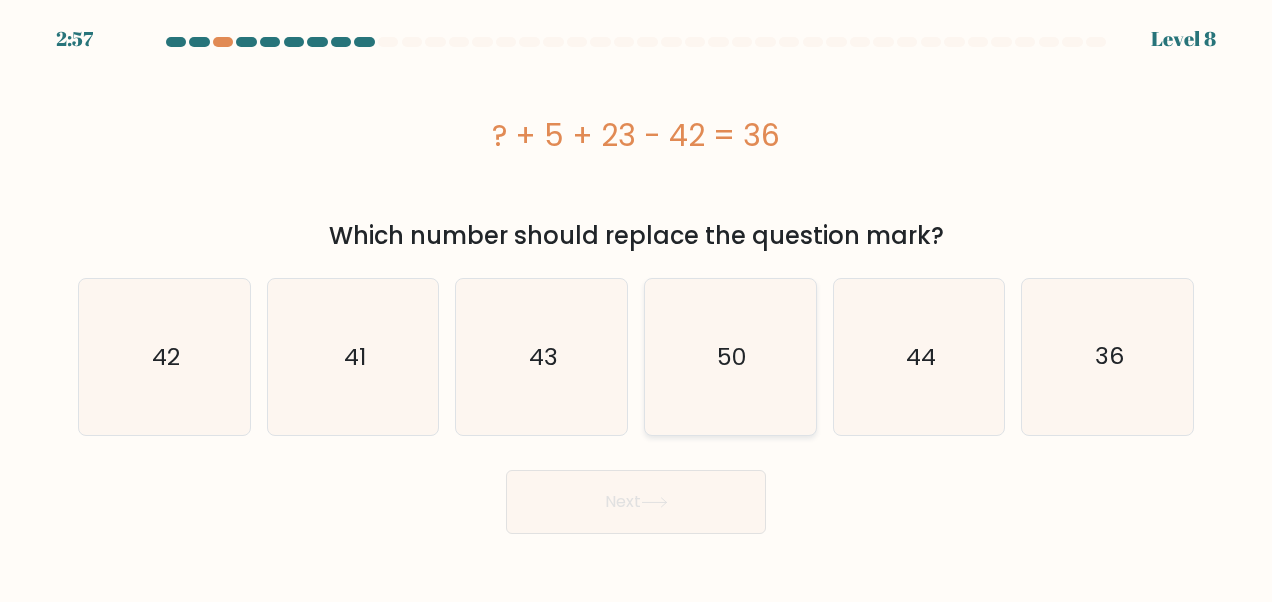 click on "50" at bounding box center (730, 357) 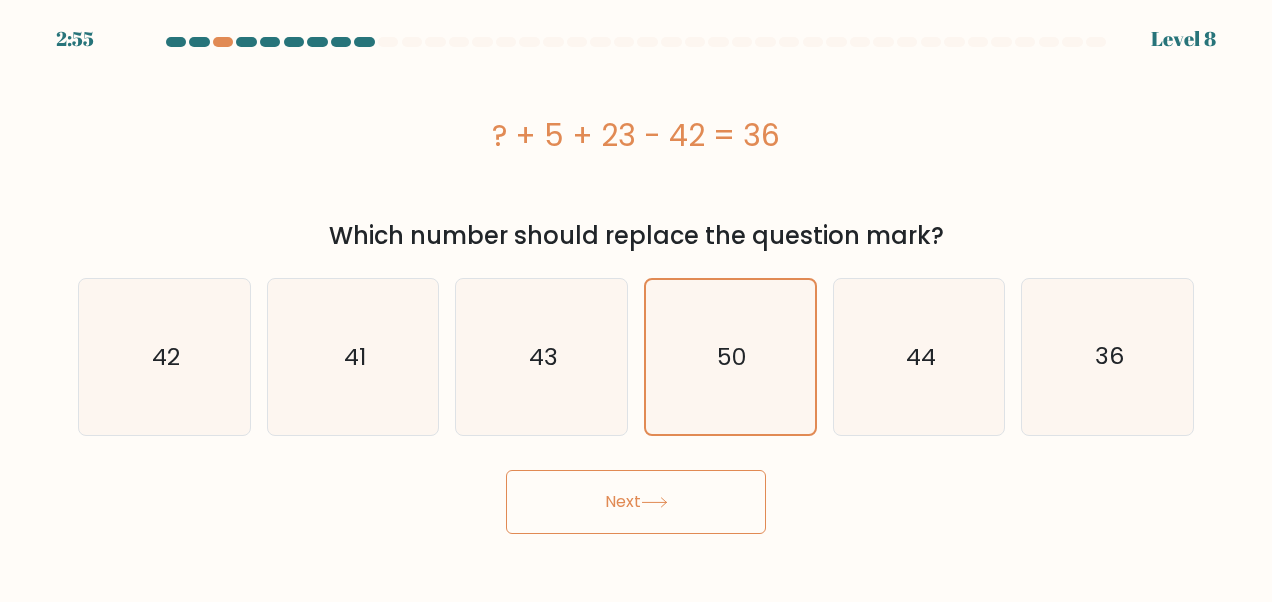 click on "Next" at bounding box center (636, 502) 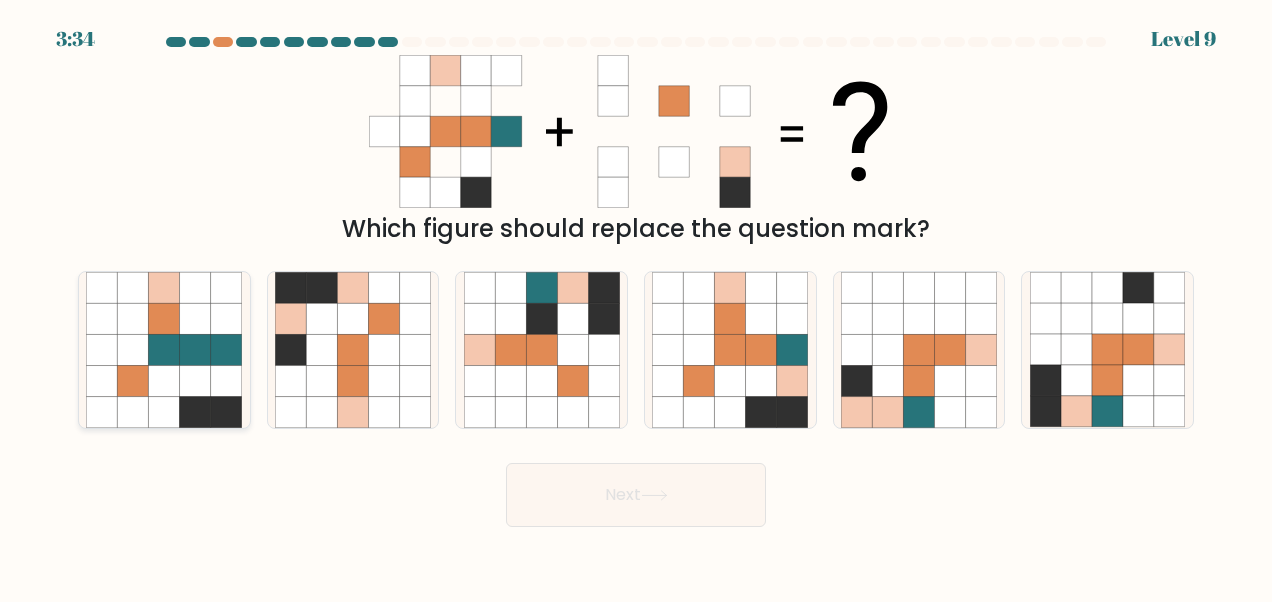 click at bounding box center [195, 318] 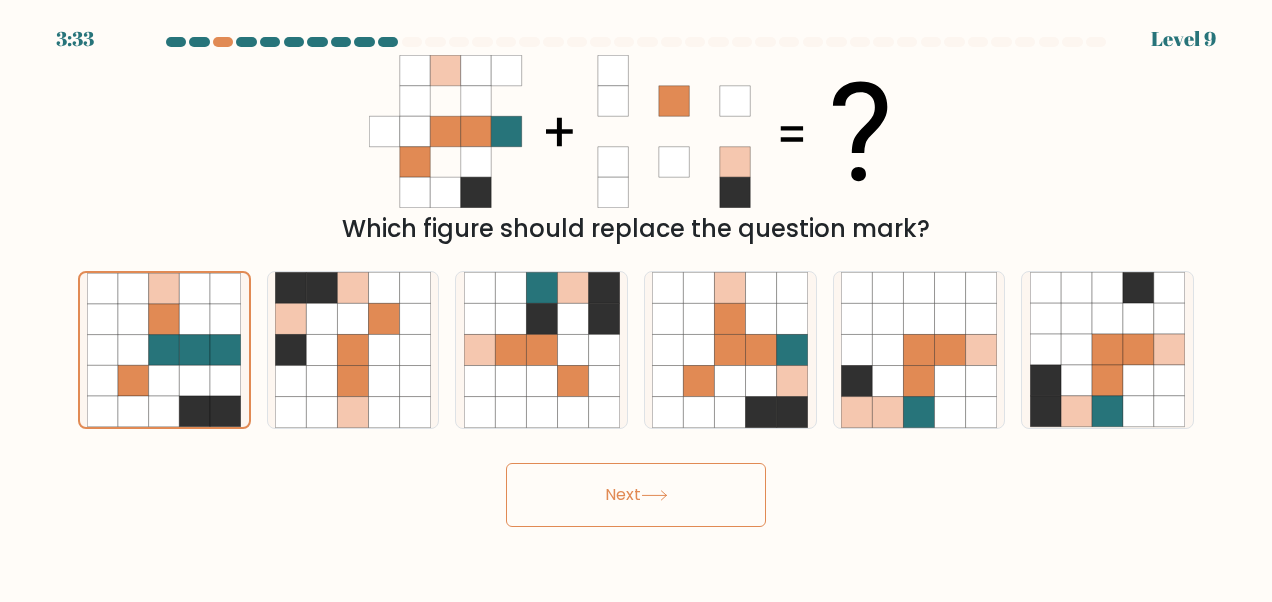 click on "Next" at bounding box center (636, 495) 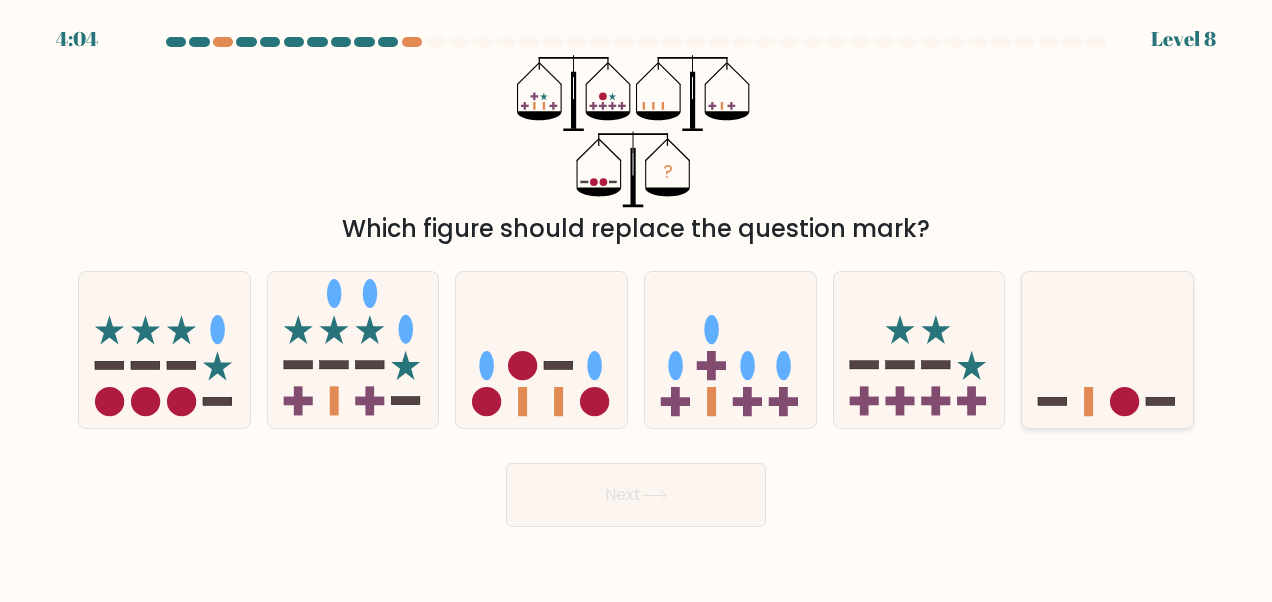 click at bounding box center (1107, 349) 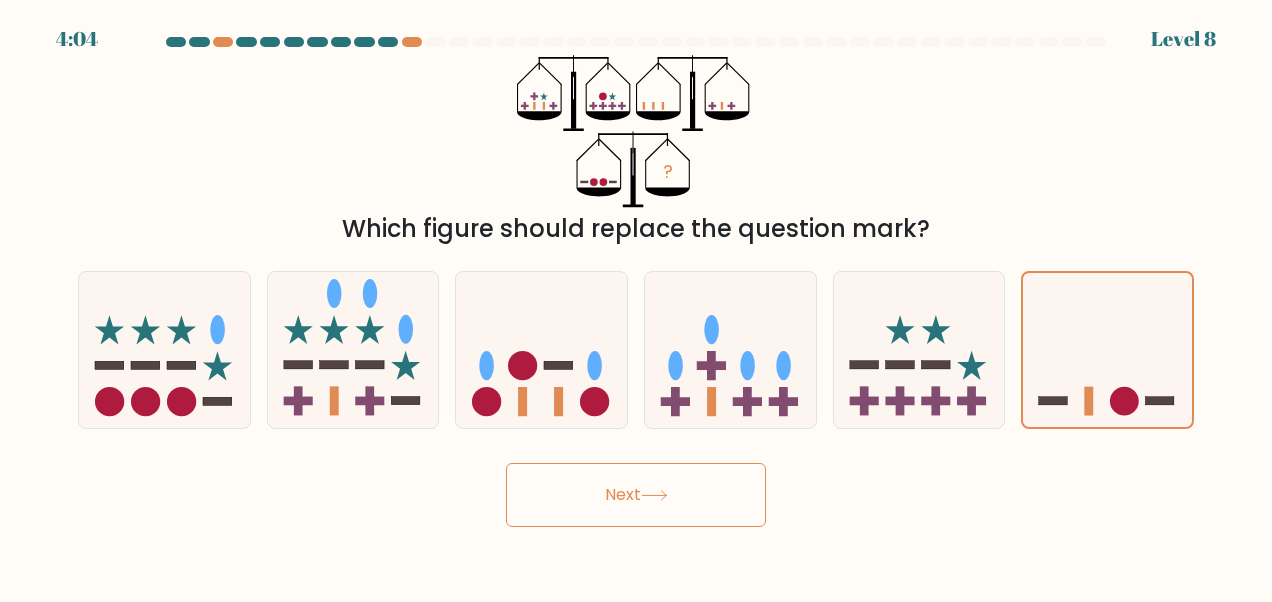 click on "Next" at bounding box center (636, 495) 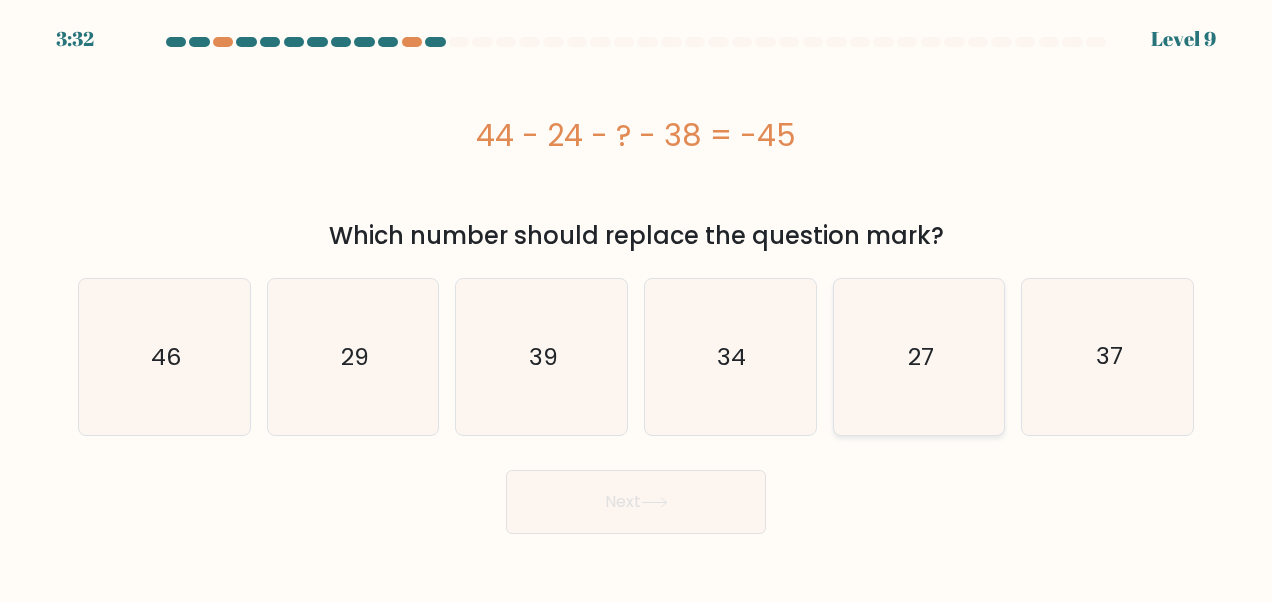 click on "27" at bounding box center [919, 357] 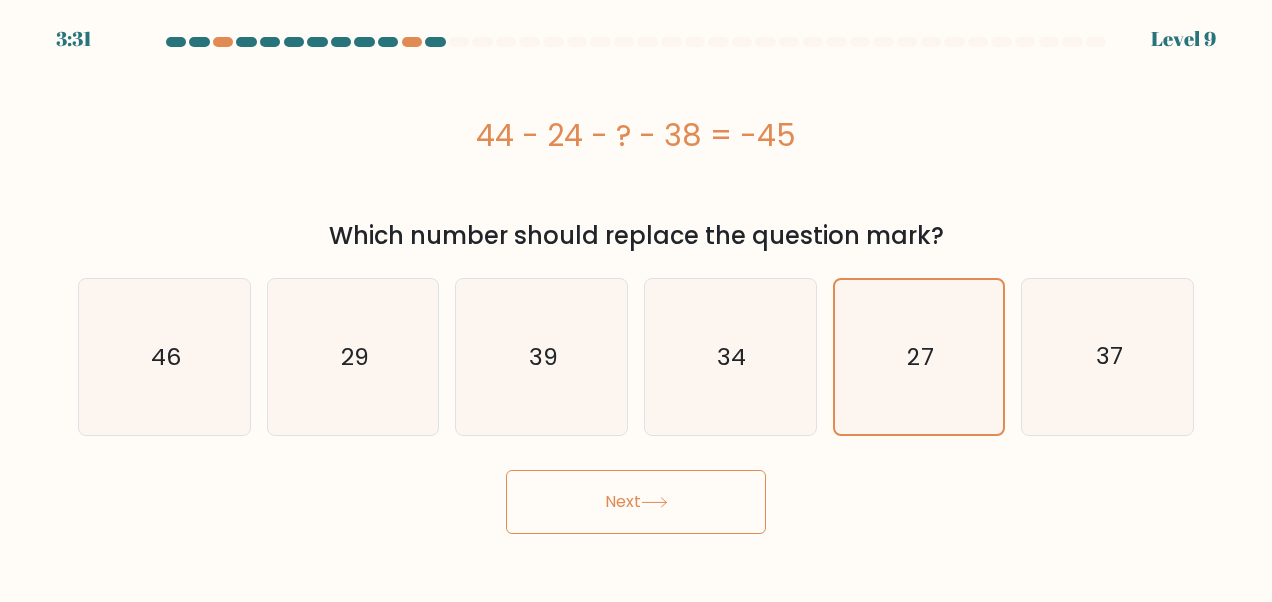 click on "Next" at bounding box center (636, 502) 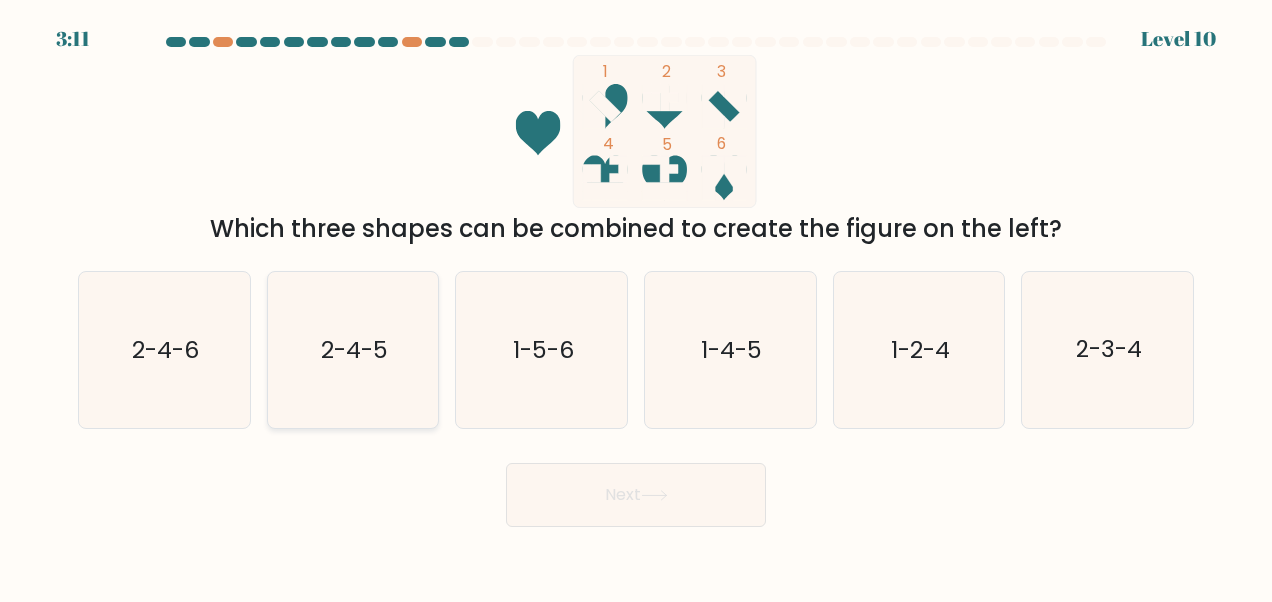 click on "2-4-5" at bounding box center (353, 350) 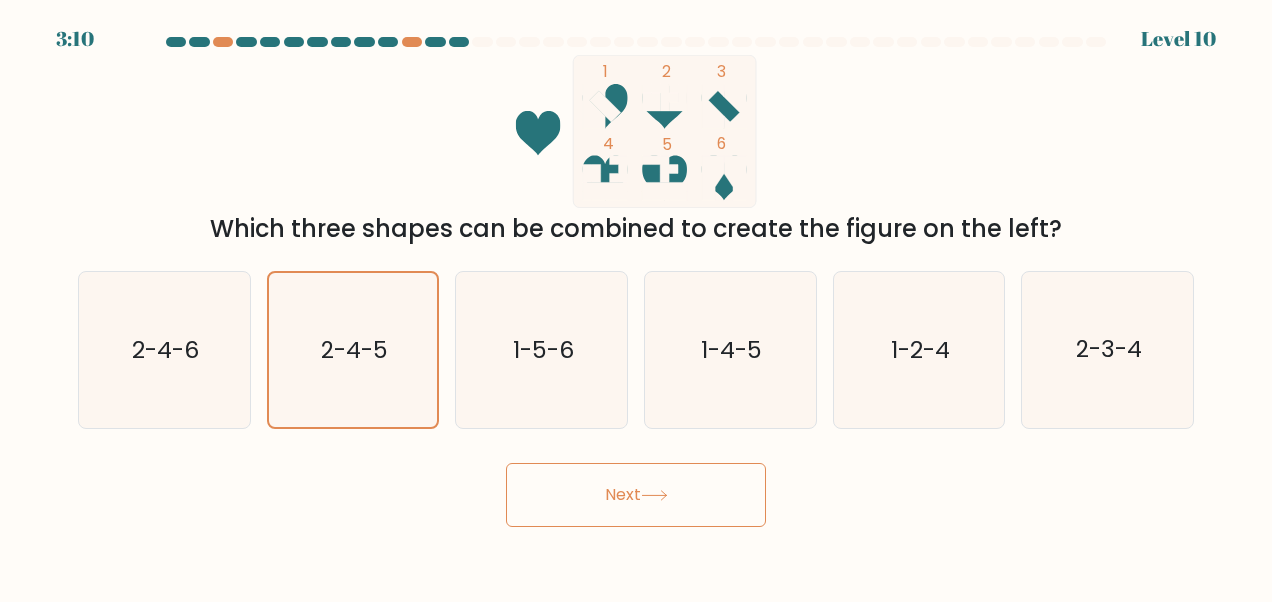 click on "Next" at bounding box center [636, 495] 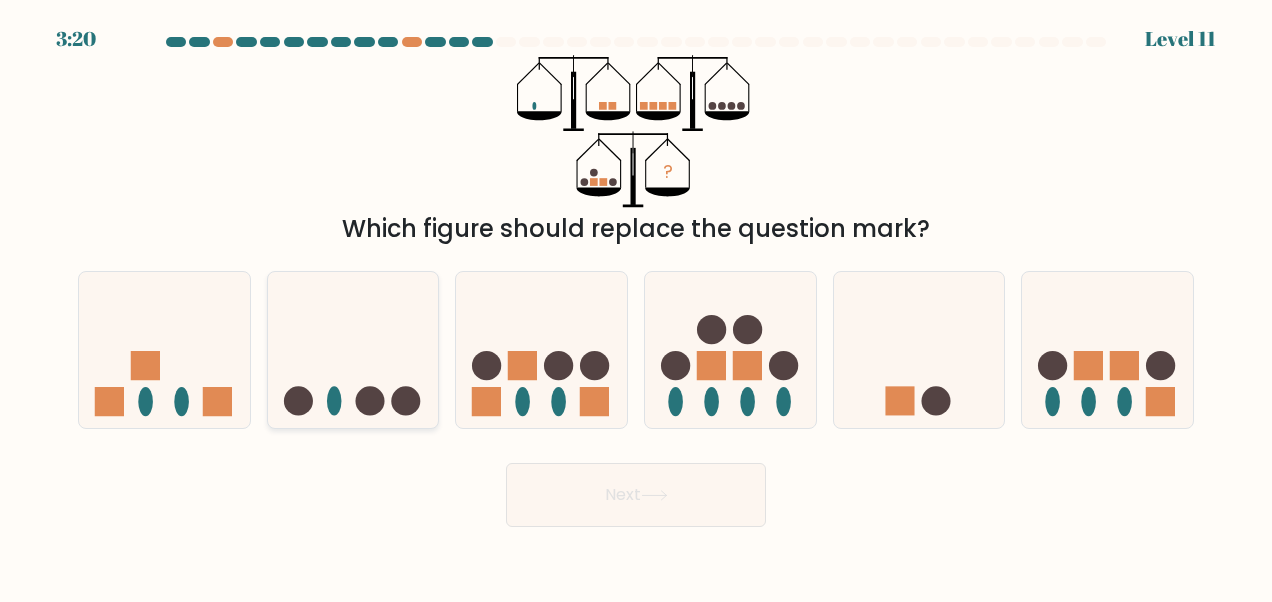 click at bounding box center [369, 401] 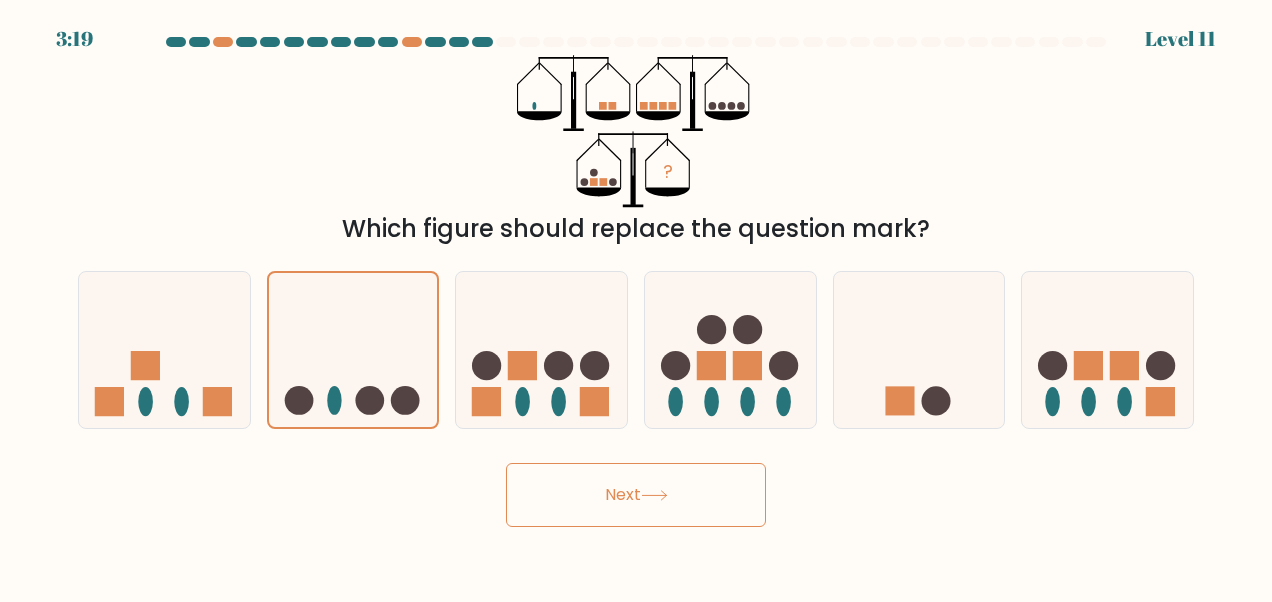 click on "Next" at bounding box center [636, 495] 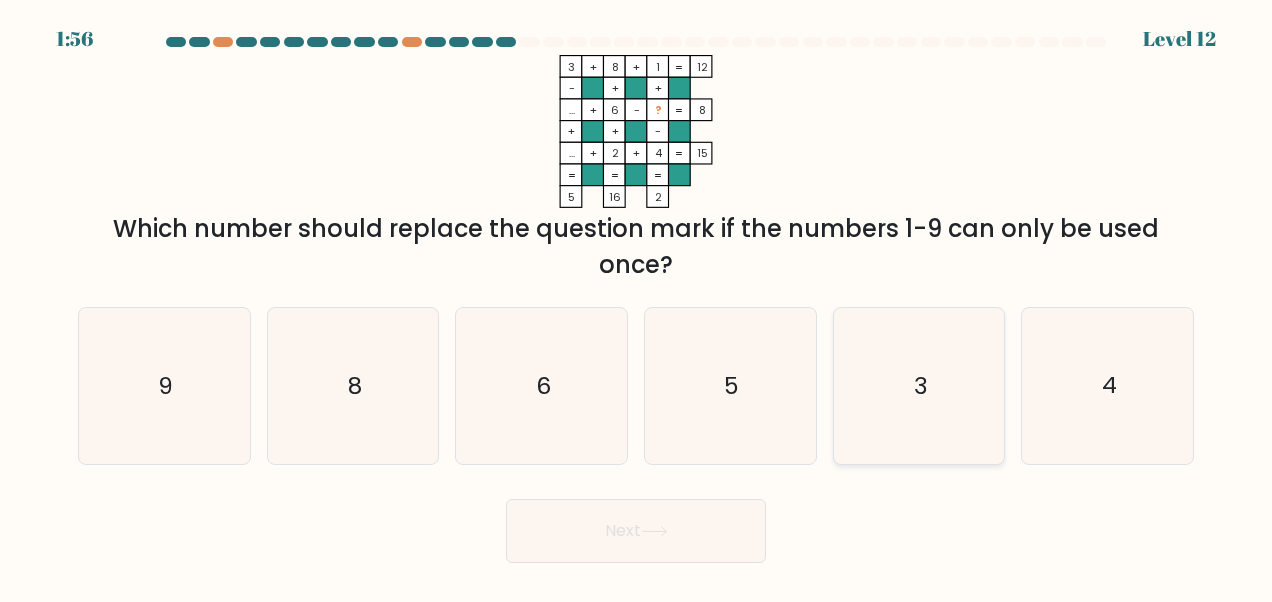 click on "3" at bounding box center (921, 386) 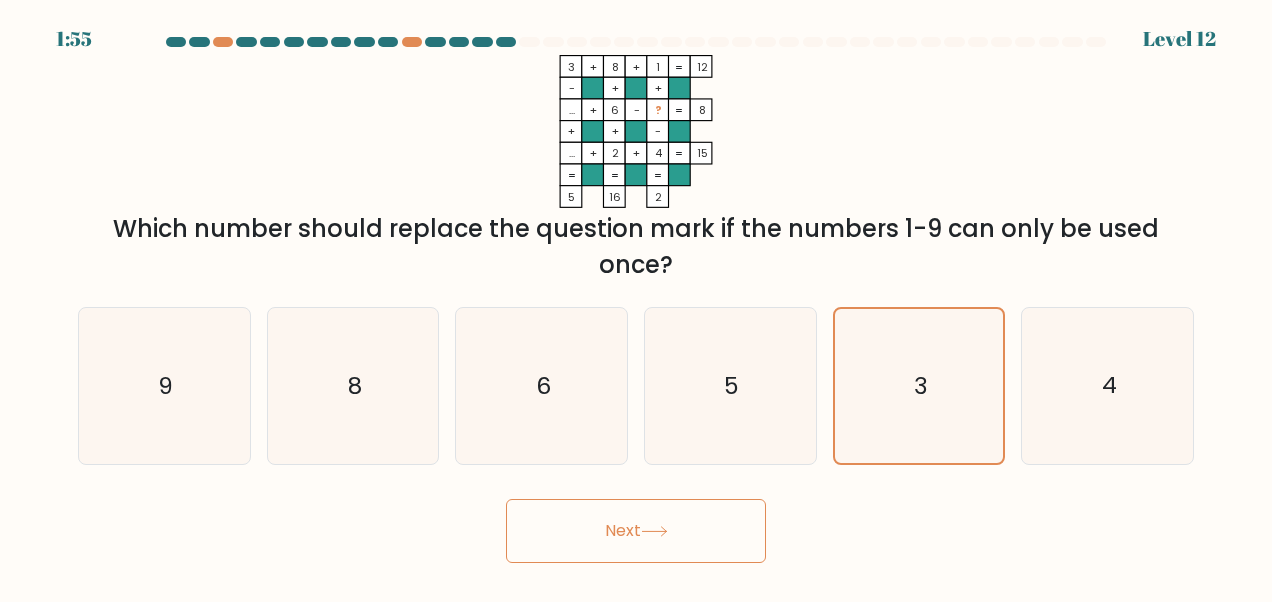 click on "Next" at bounding box center (636, 531) 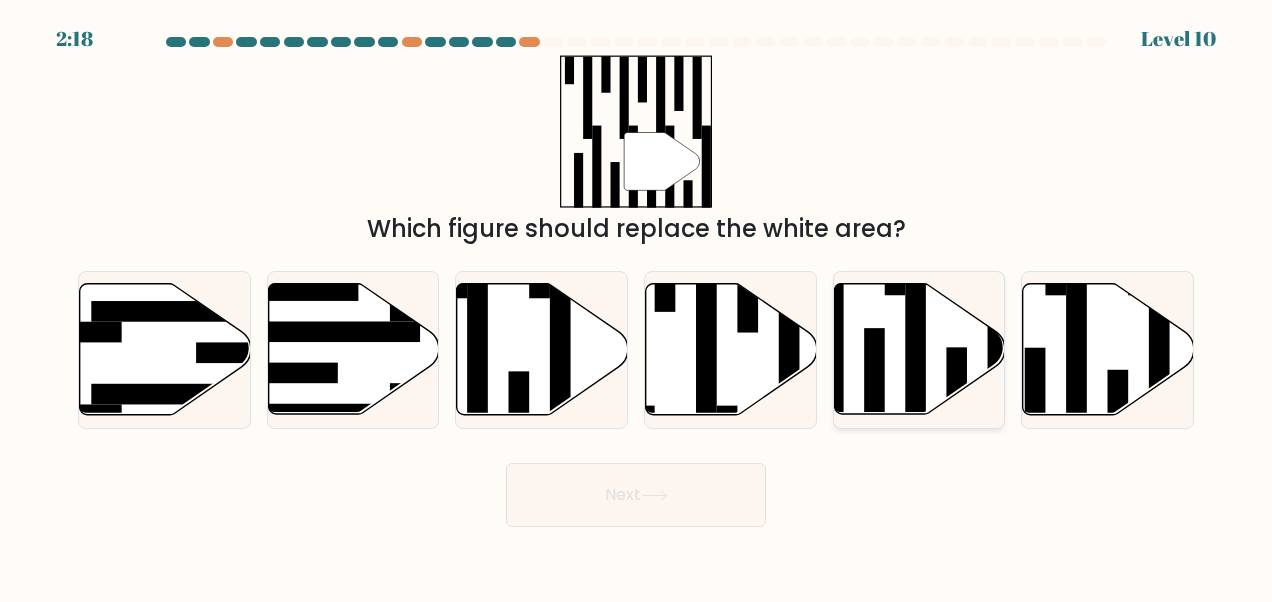 click at bounding box center [919, 349] 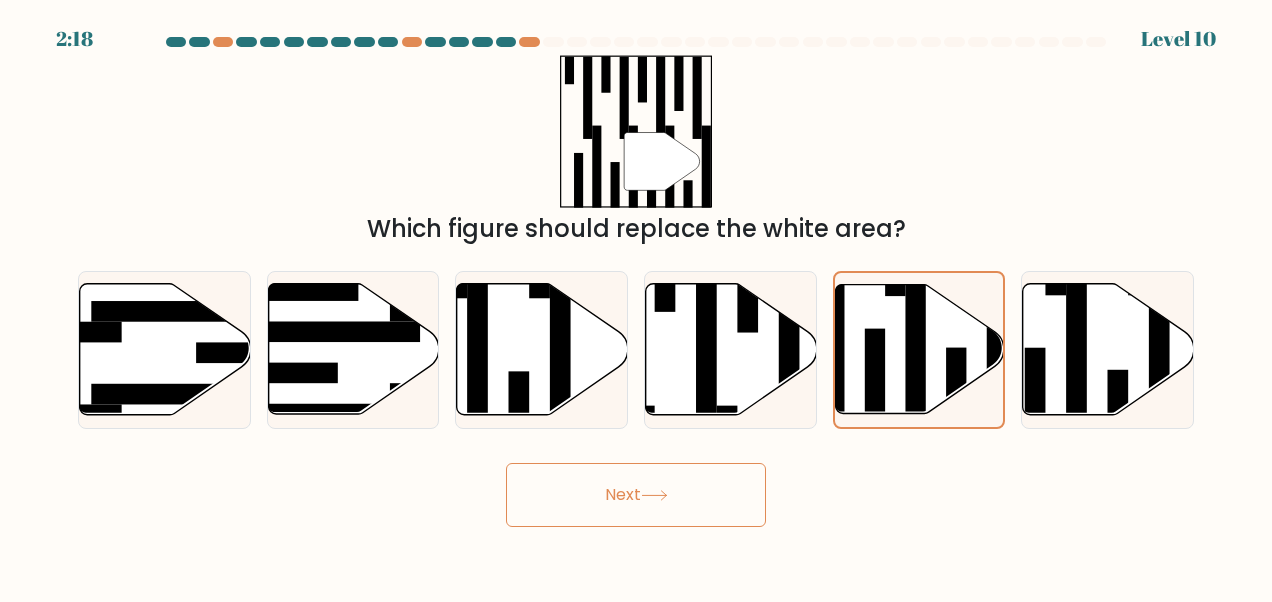 click on "Next" at bounding box center (636, 495) 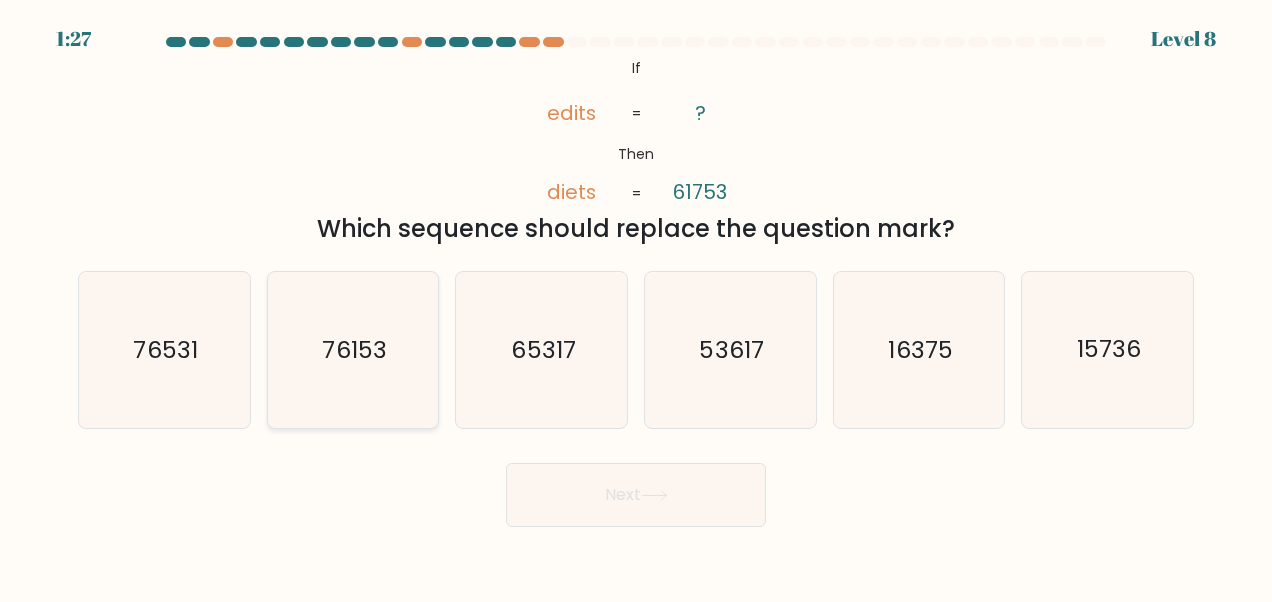 click on "76153" at bounding box center (353, 350) 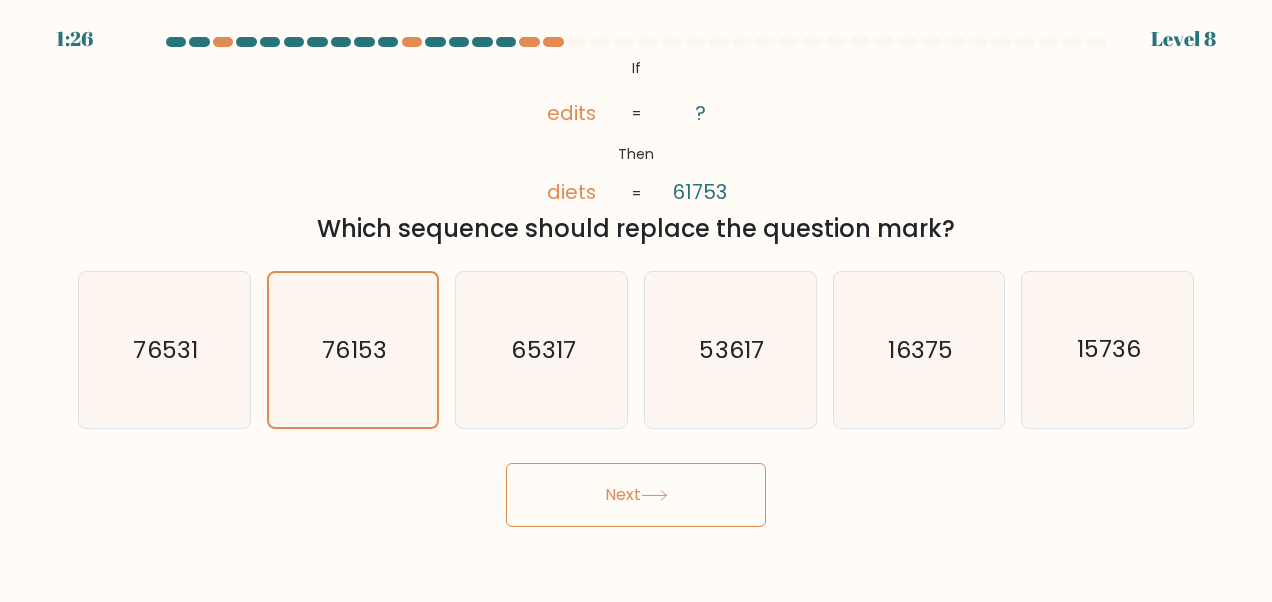 click on "Next" at bounding box center [636, 495] 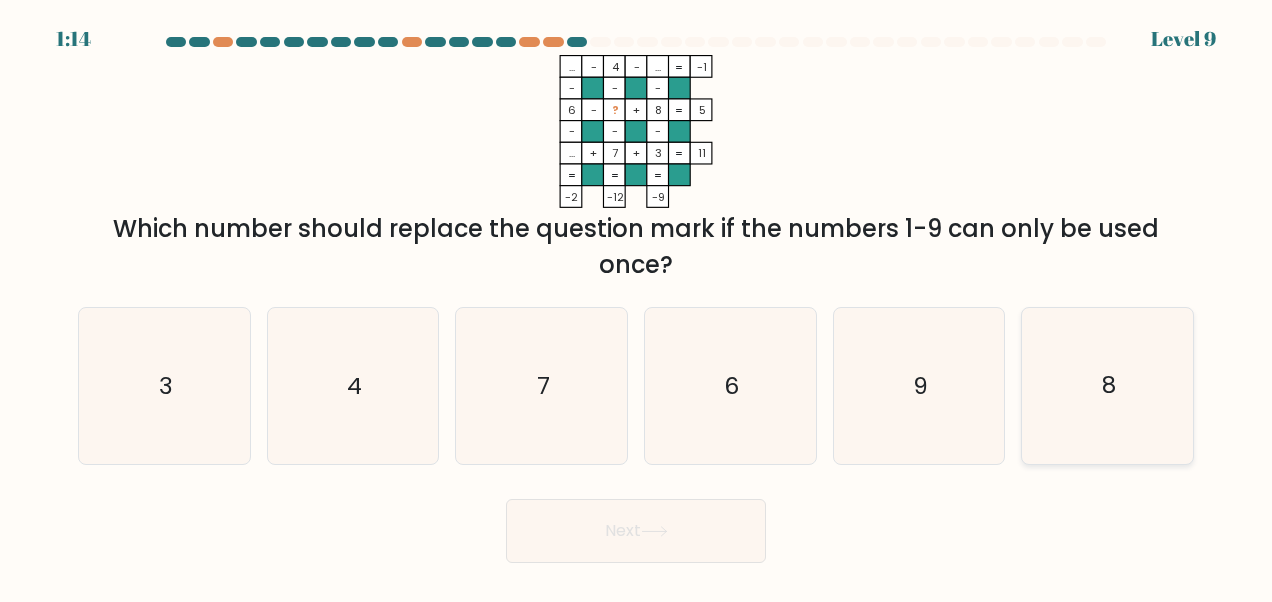 click on "8" at bounding box center (1108, 386) 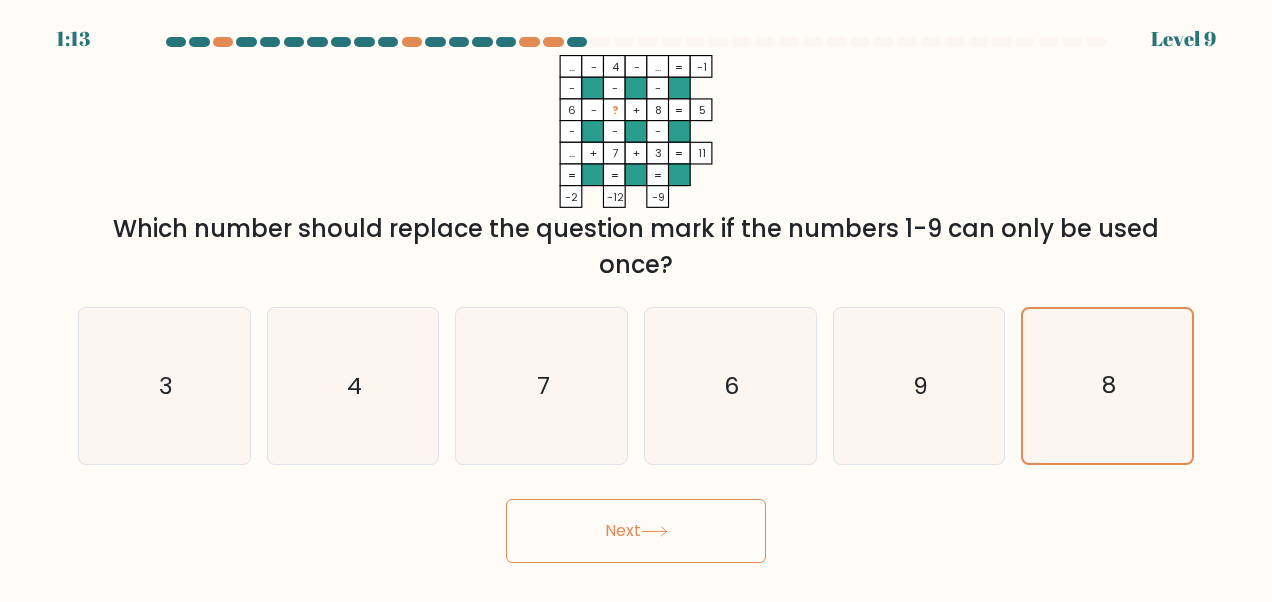 click on "Next" at bounding box center [636, 531] 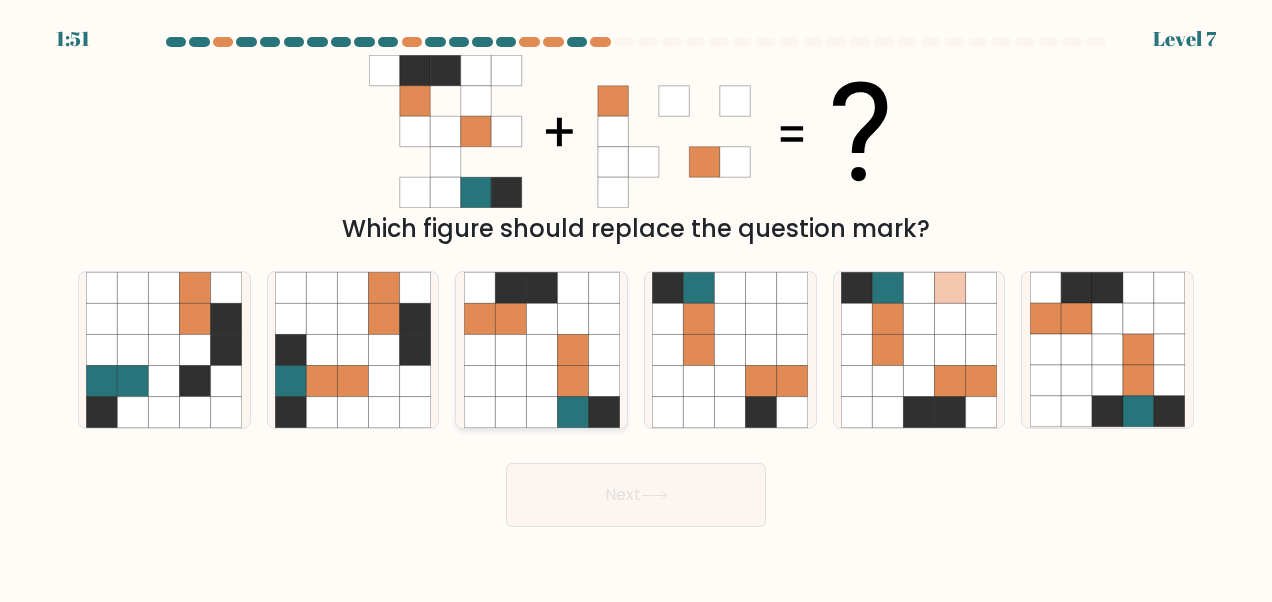 click at bounding box center (541, 380) 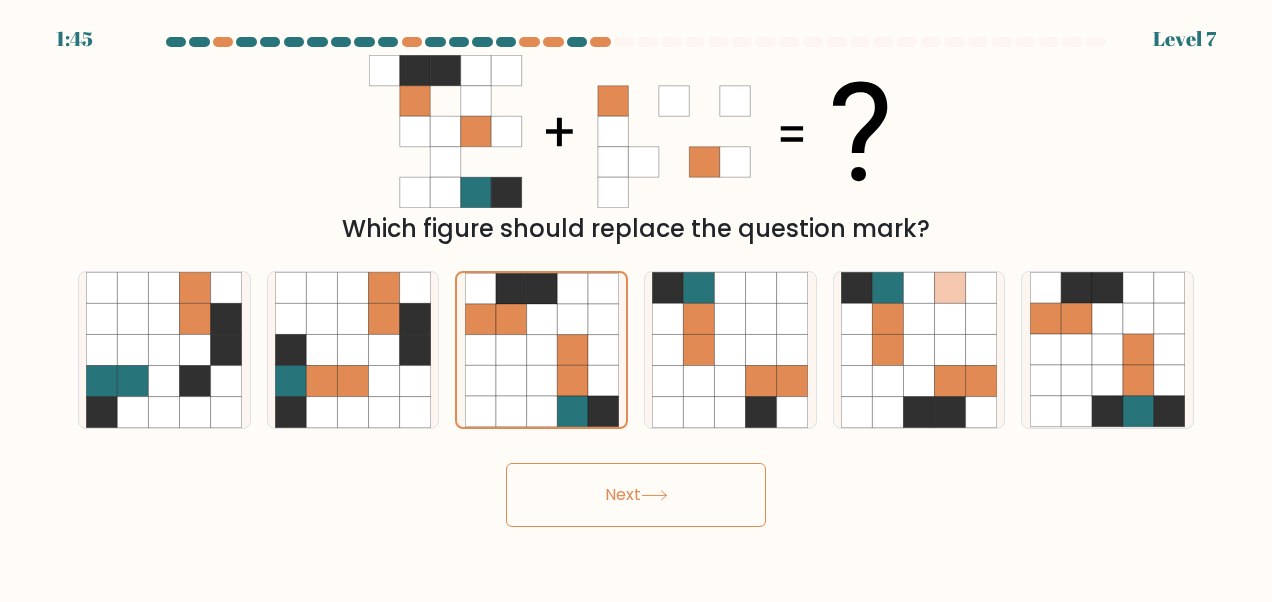 click on "Next" at bounding box center (636, 495) 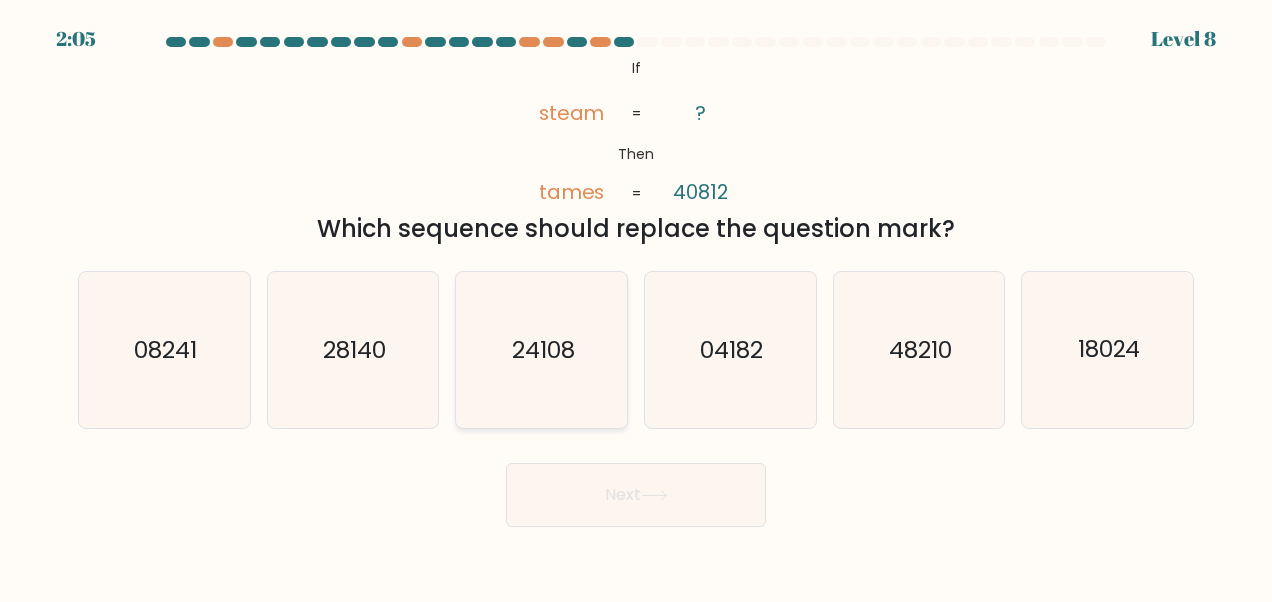 click on "24108" at bounding box center (542, 350) 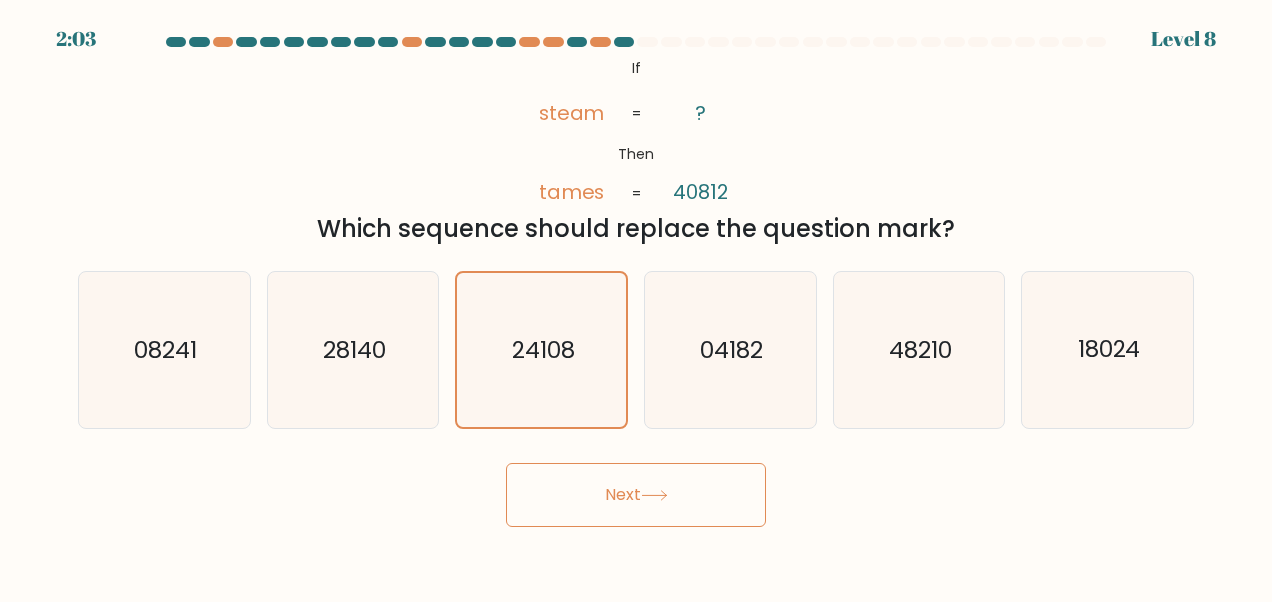 click on "Next" at bounding box center [636, 495] 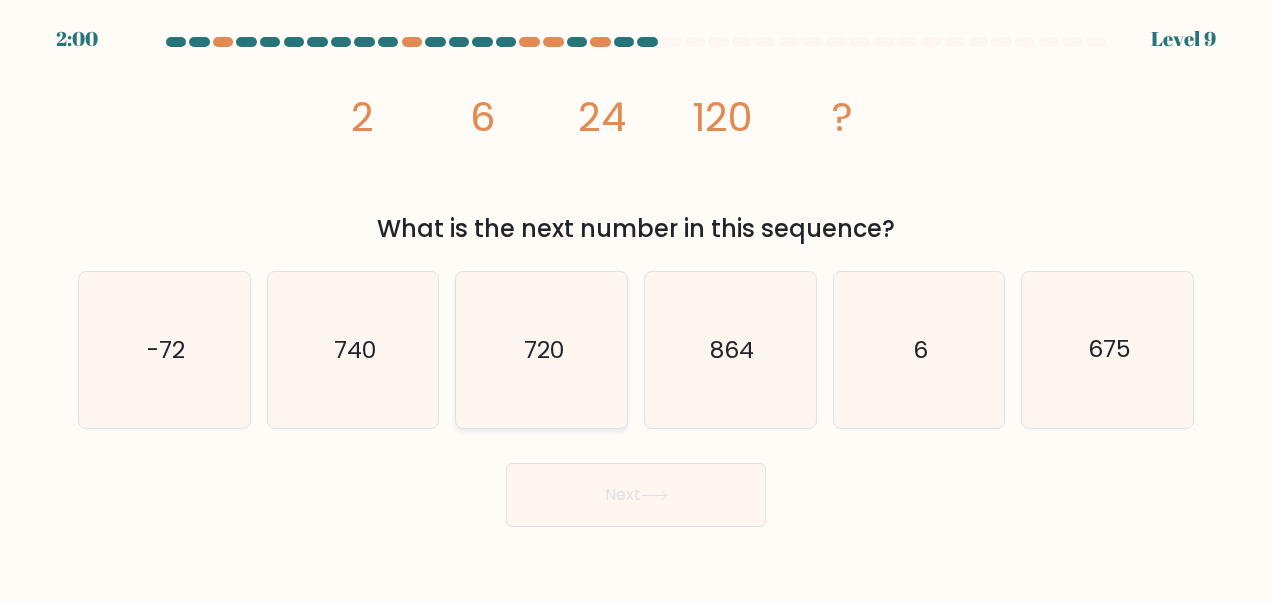 click on "720" at bounding box center [542, 350] 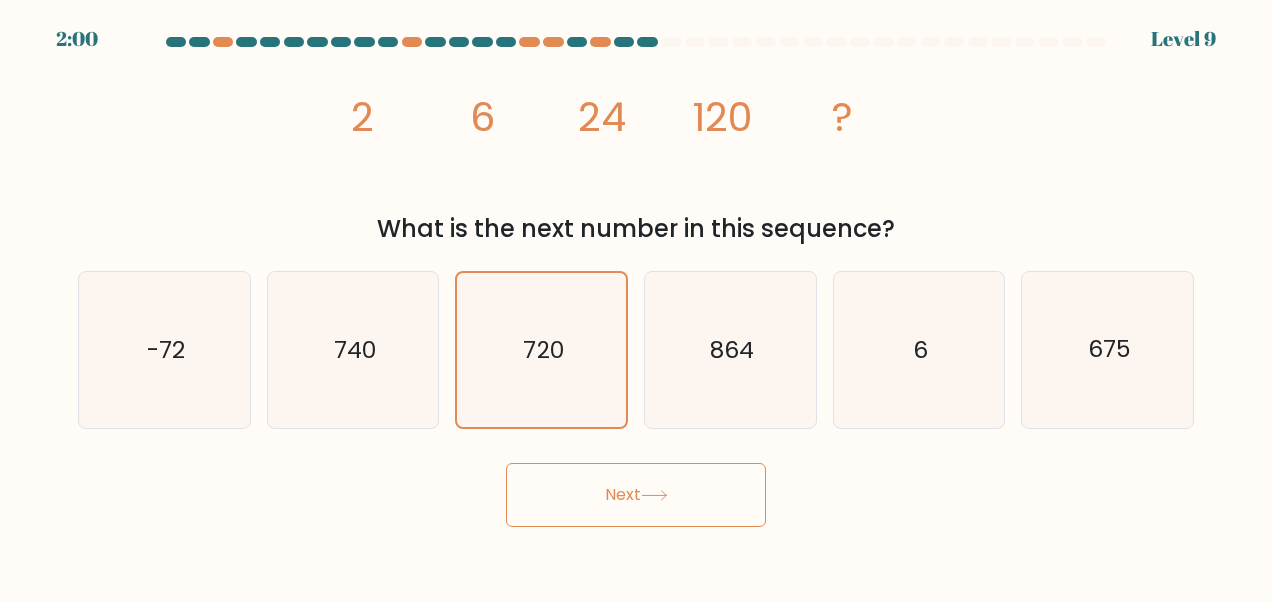 click on "Next" at bounding box center [636, 495] 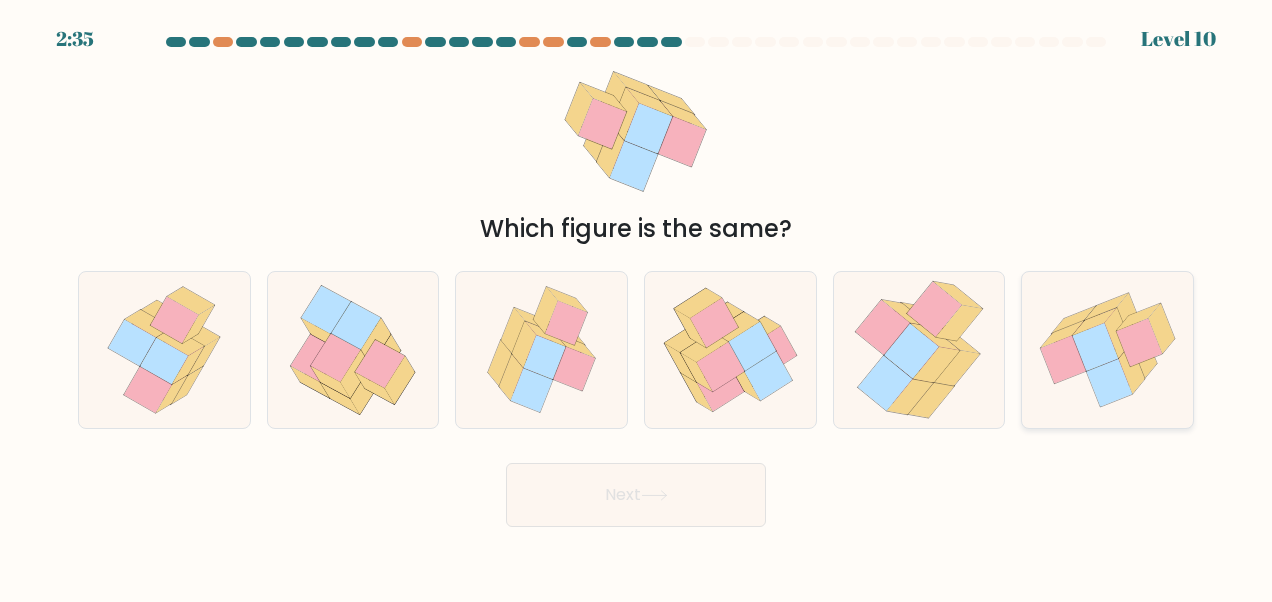 click at bounding box center [1129, 318] 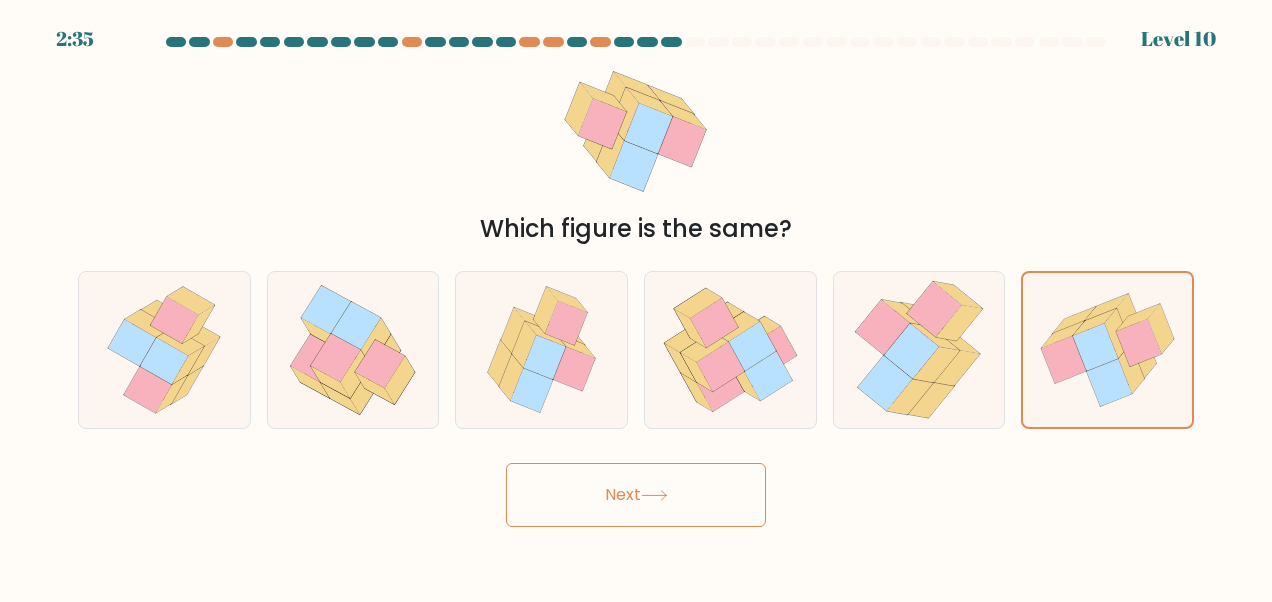 click at bounding box center [654, 495] 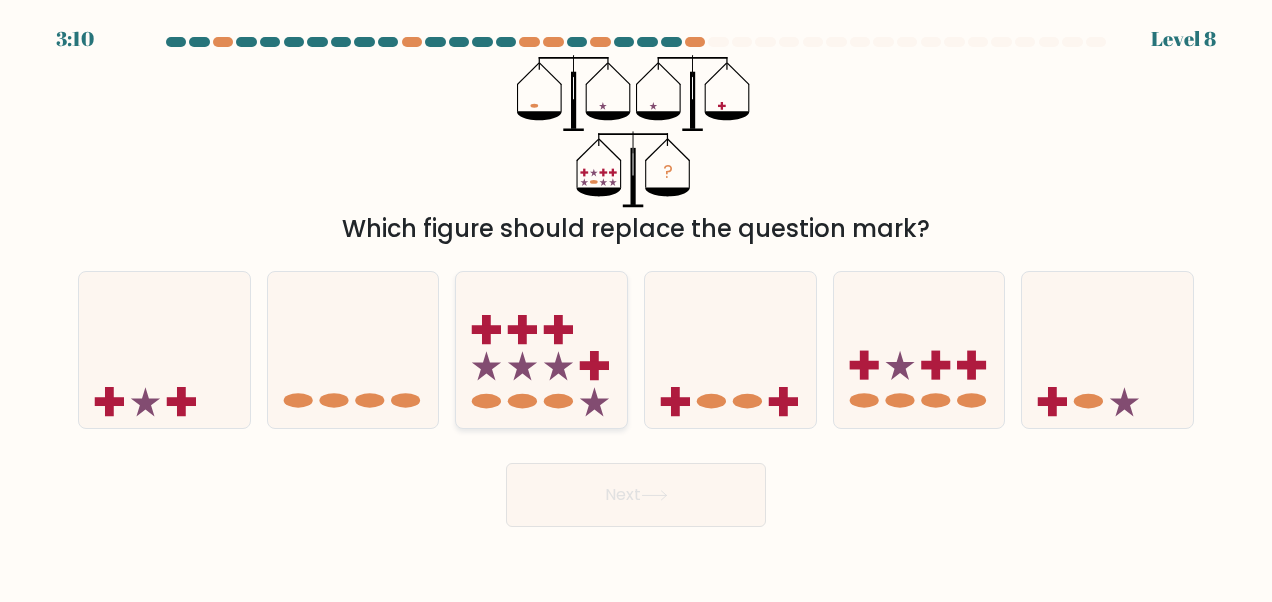 click at bounding box center (594, 401) 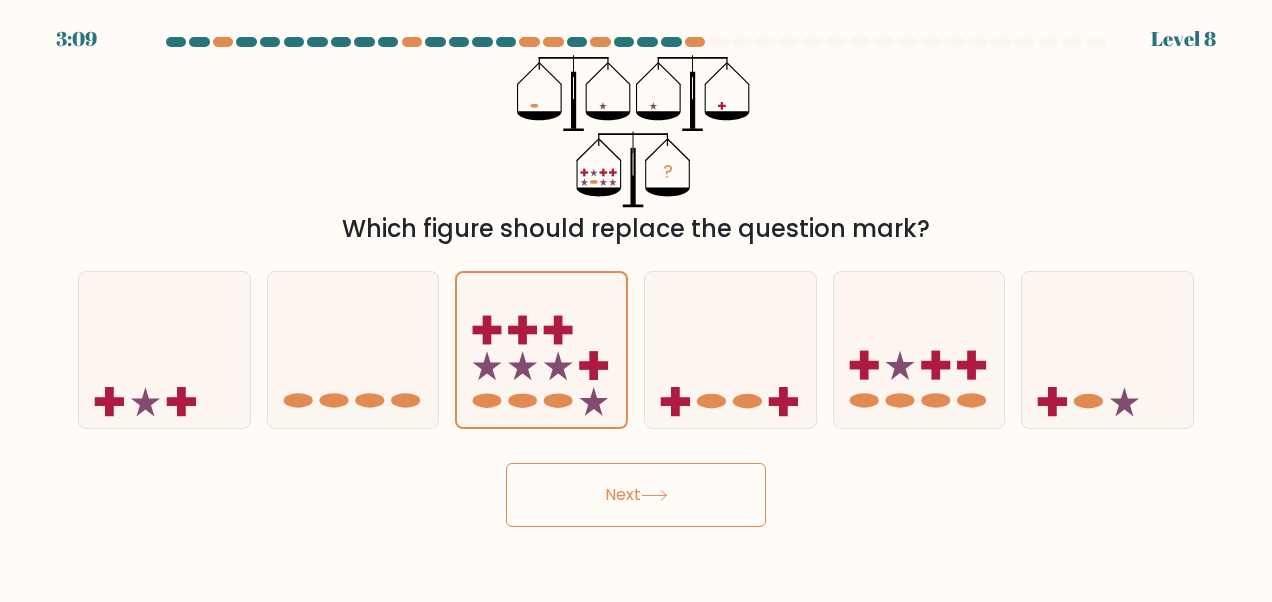 click on "Next" at bounding box center (636, 495) 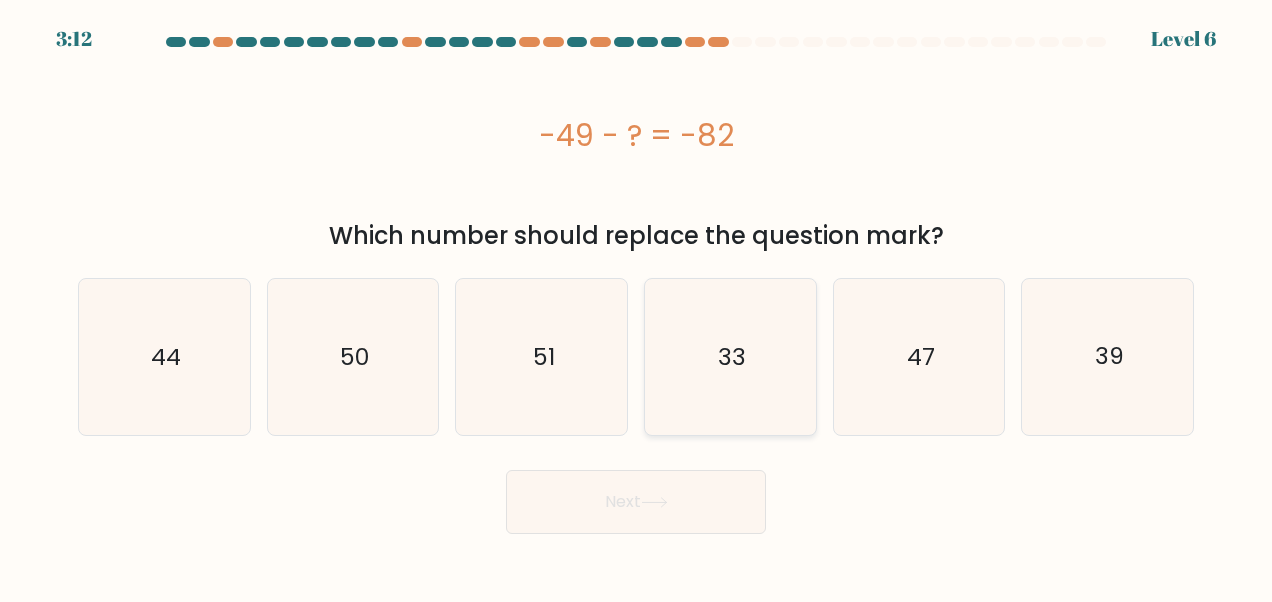 click on "33" at bounding box center (730, 357) 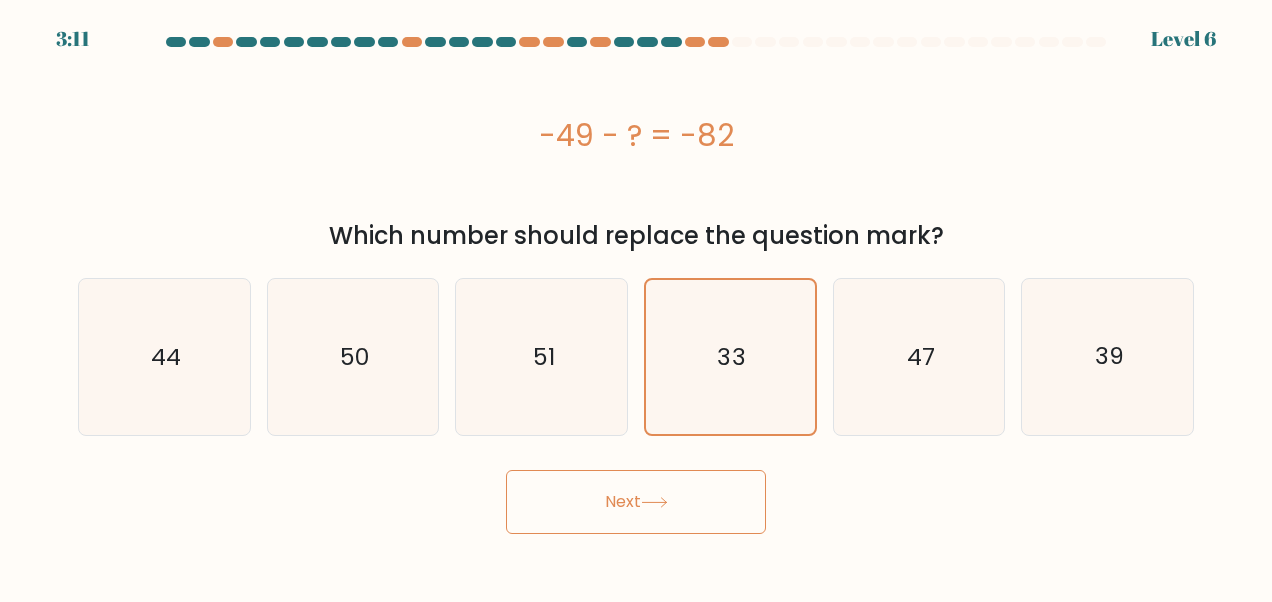 click on "Next" at bounding box center [636, 502] 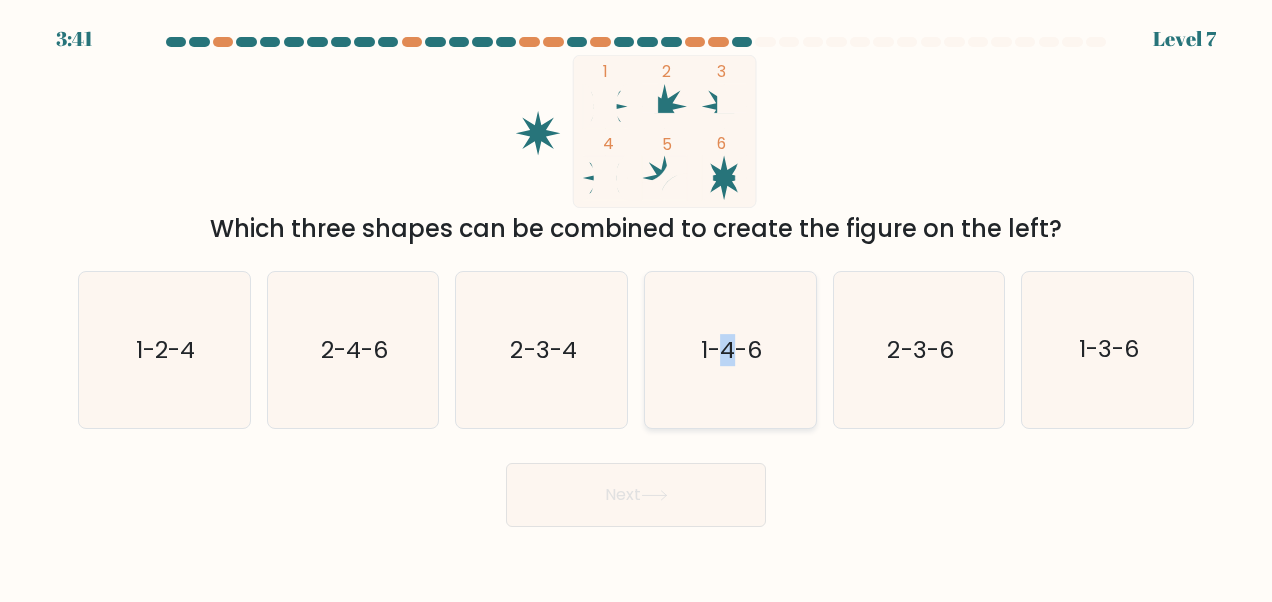 click on "1-4-6" at bounding box center (730, 350) 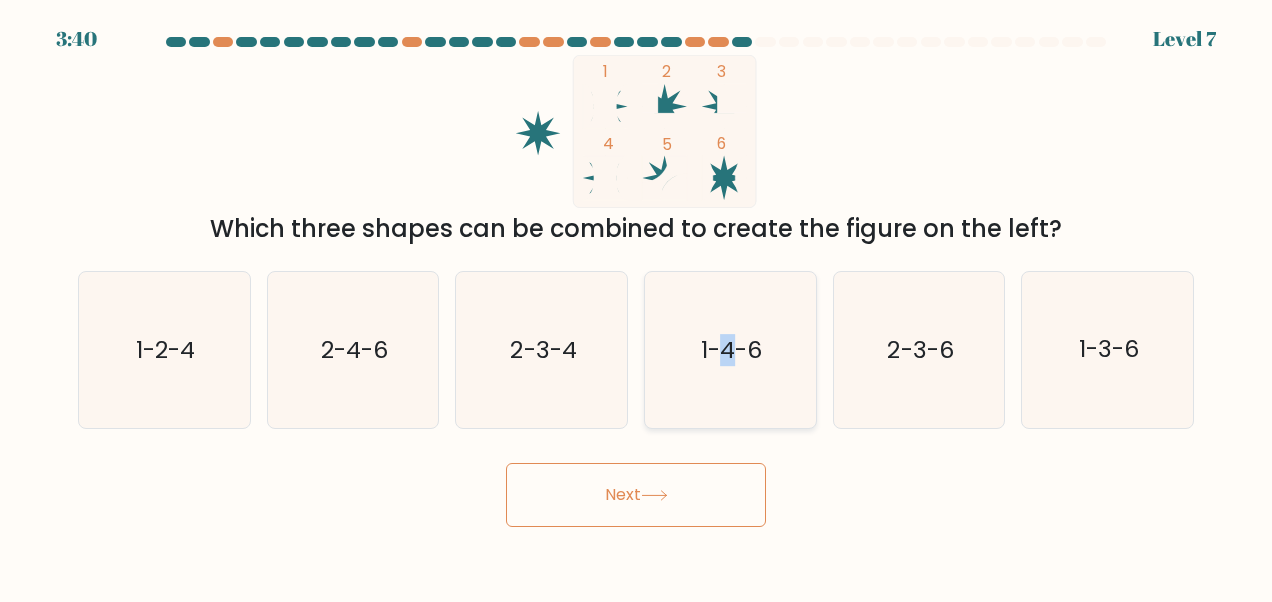 click on "1-4-6" at bounding box center (730, 350) 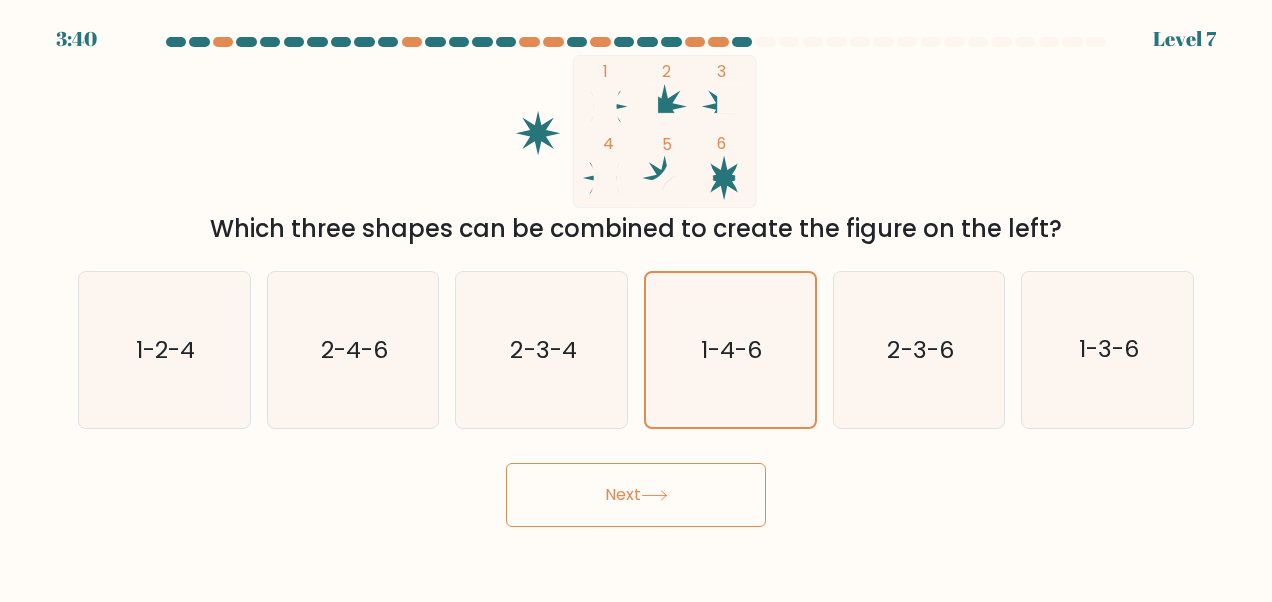 click on "Next" at bounding box center (636, 495) 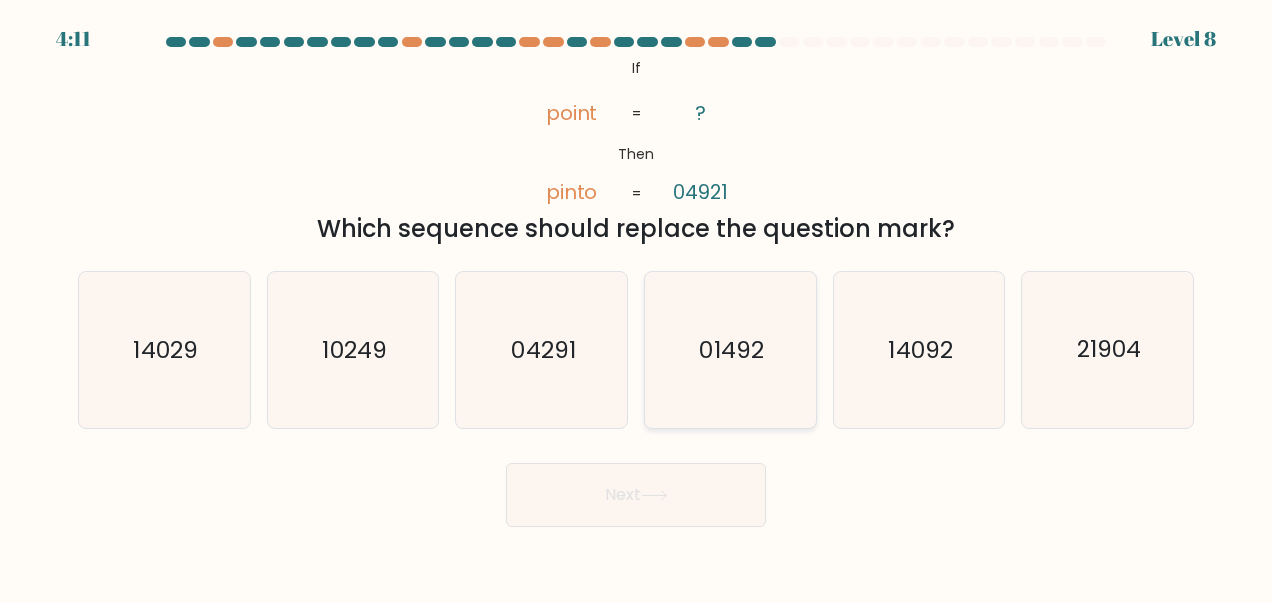 click on "01492" at bounding box center [730, 350] 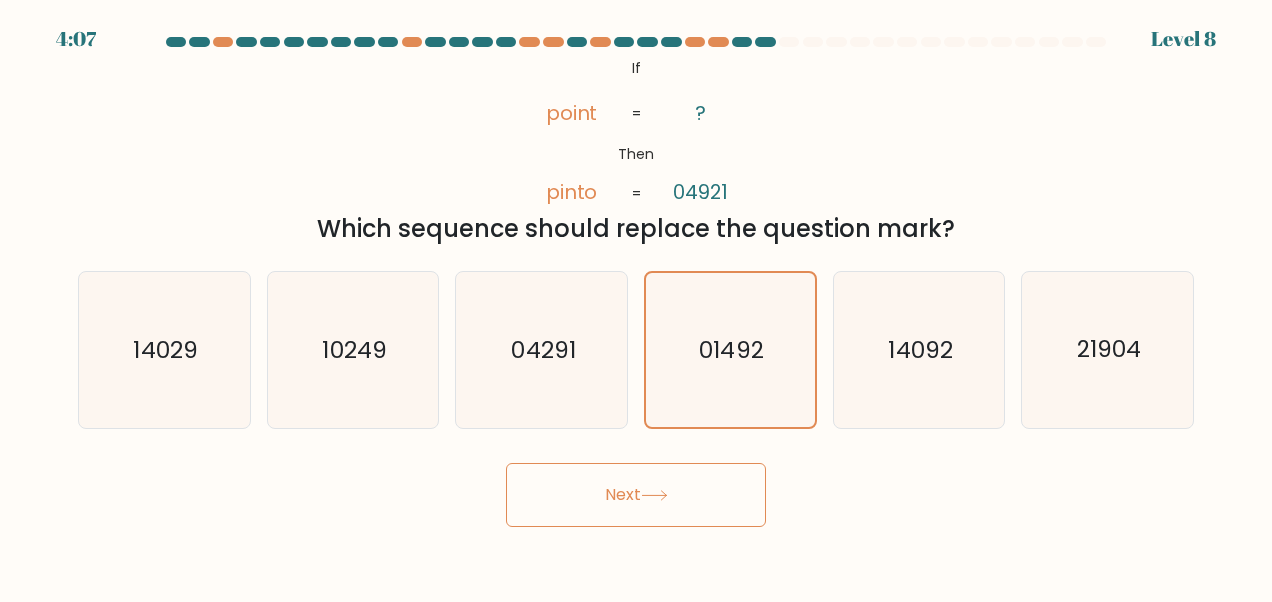 click at bounding box center [654, 495] 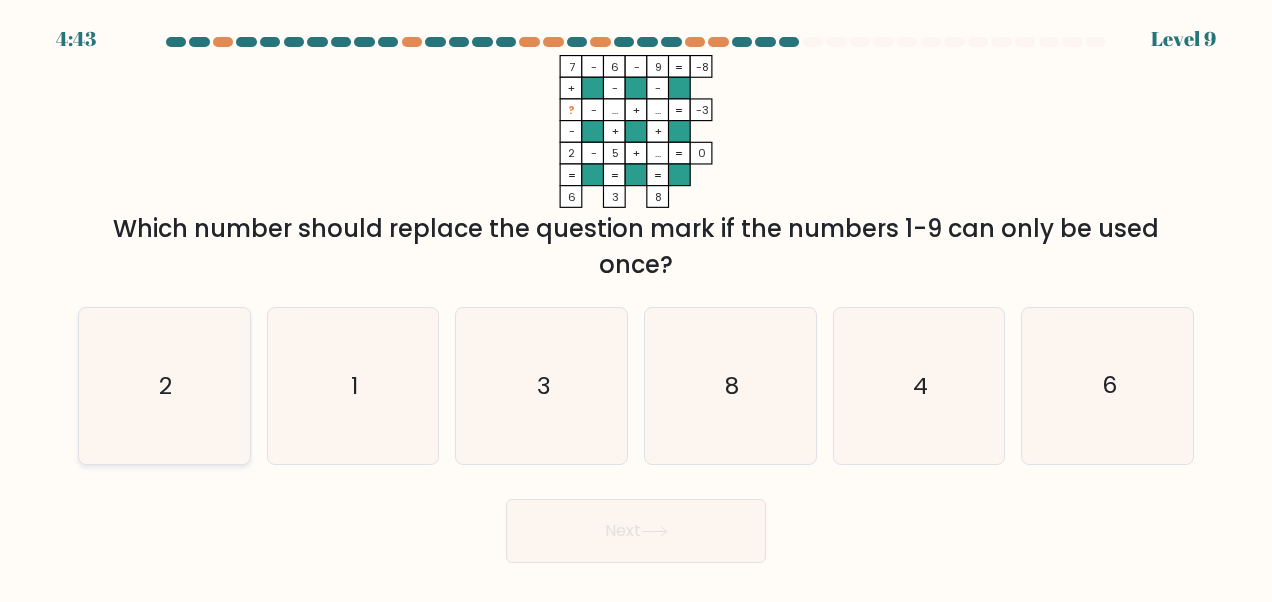 click on "2" at bounding box center (164, 386) 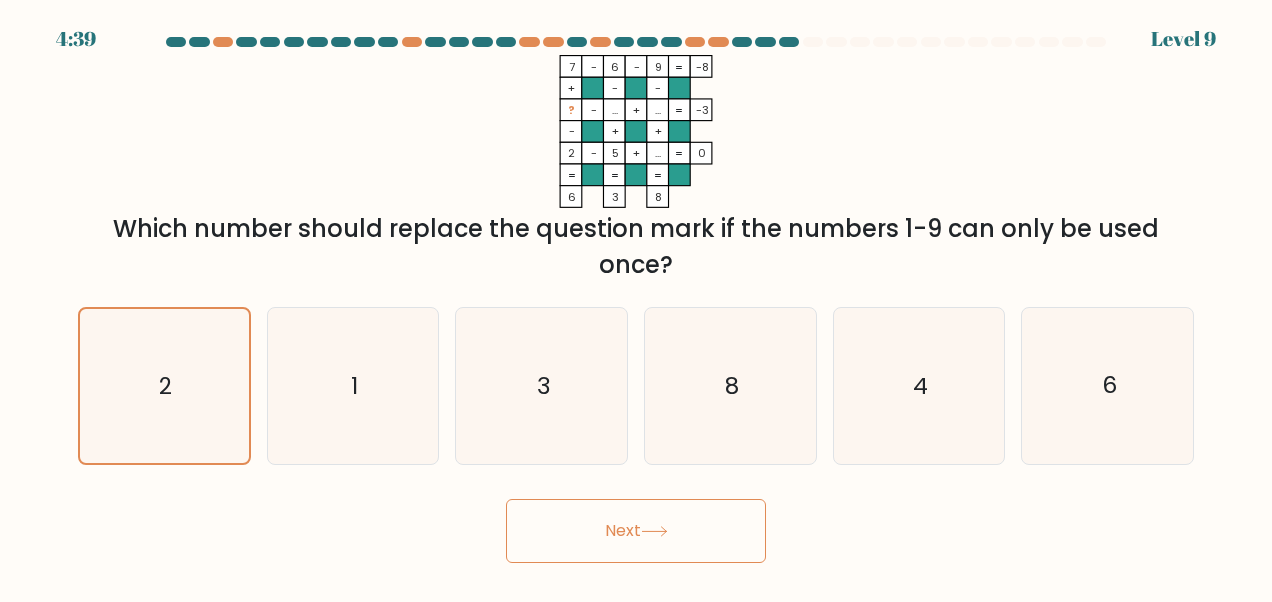 click on "Next" at bounding box center (636, 526) 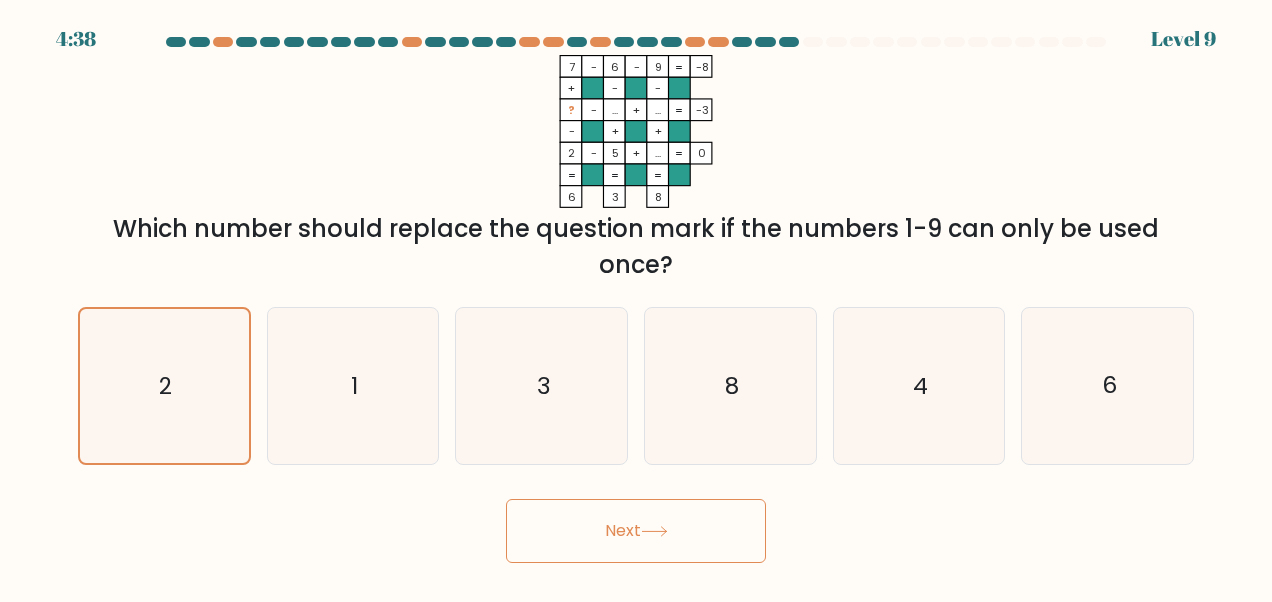 click on "Next" at bounding box center [636, 531] 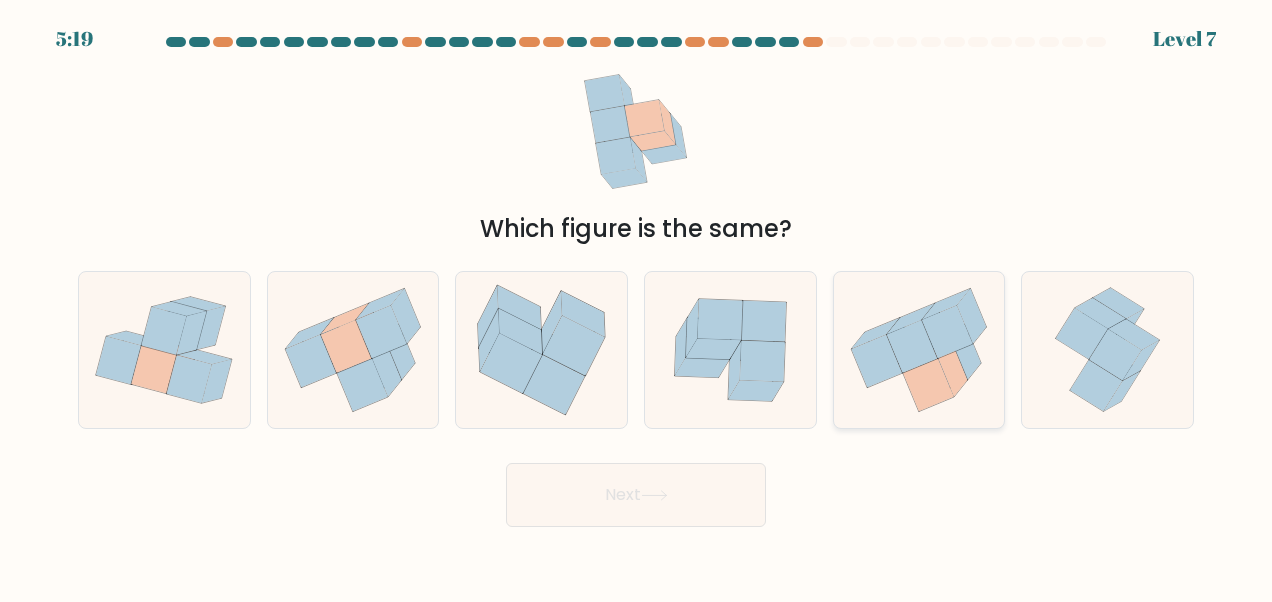 click at bounding box center [919, 350] 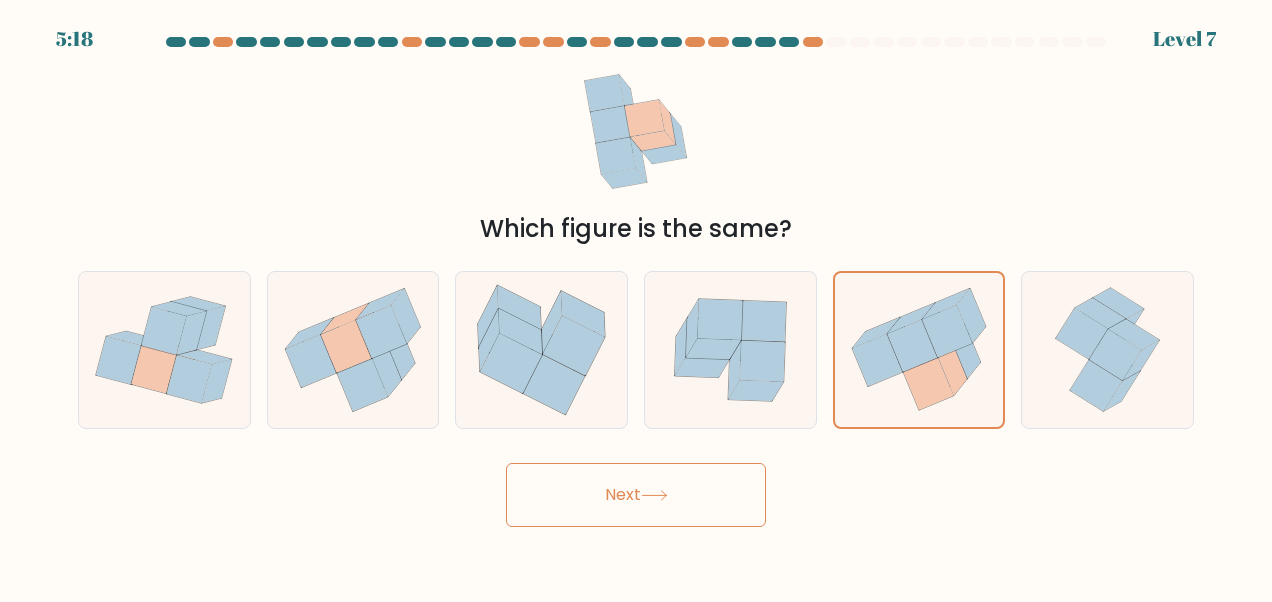 click on "Next" at bounding box center (636, 495) 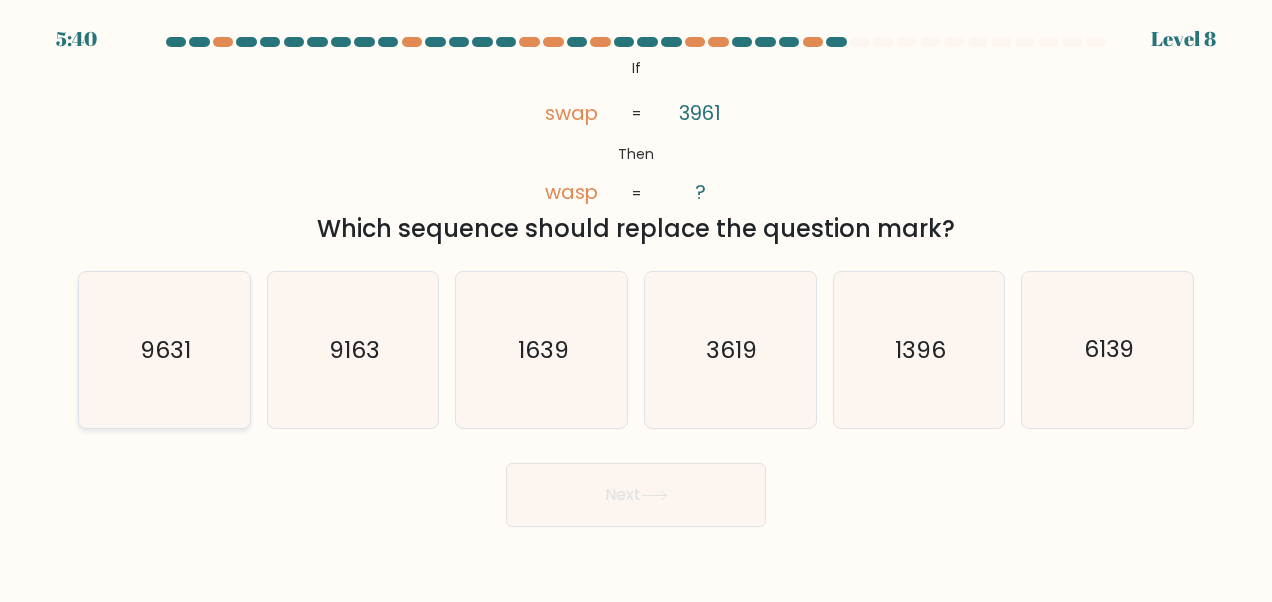 click on "9631" at bounding box center [164, 350] 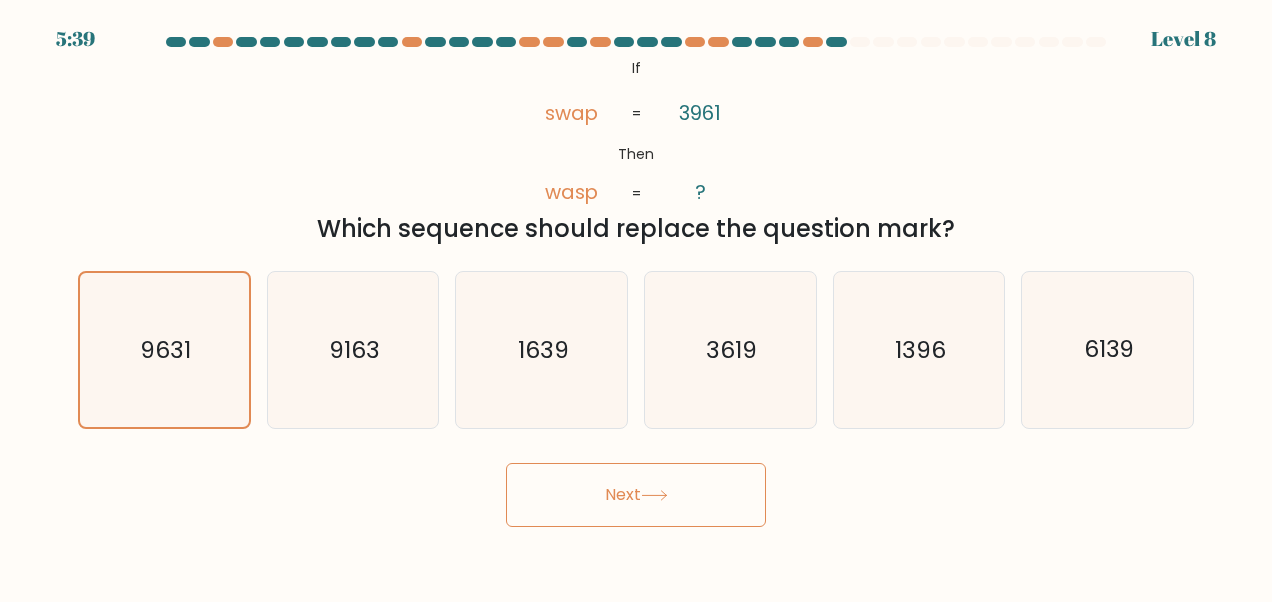 click on "Next" at bounding box center [636, 495] 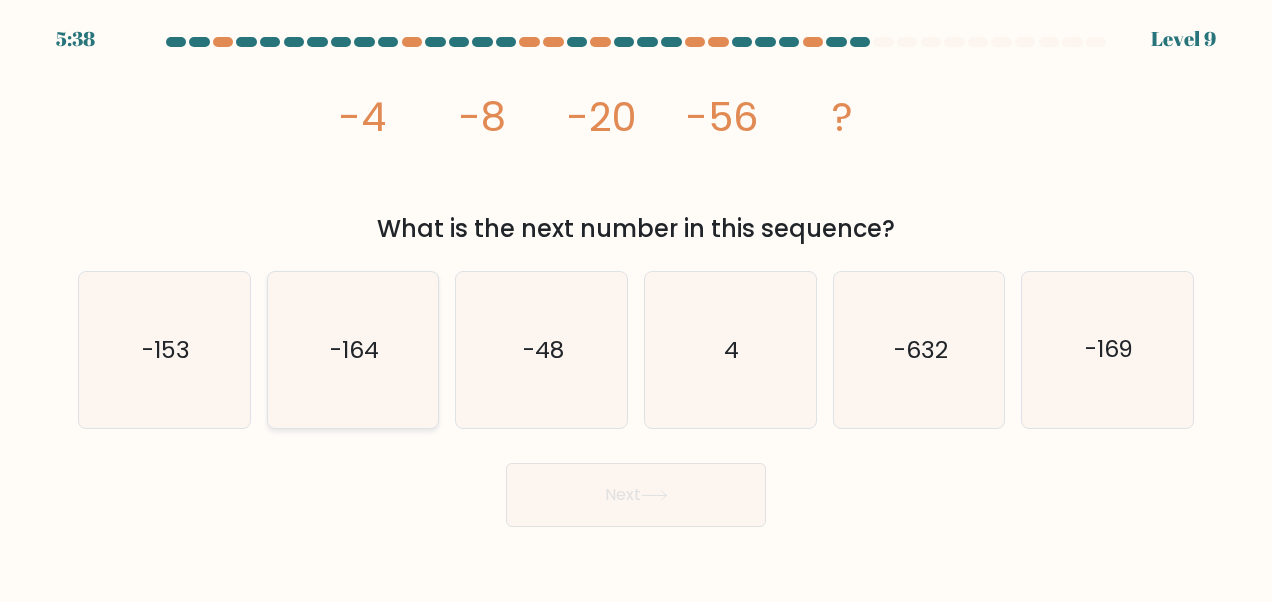 click on "-164" at bounding box center [353, 350] 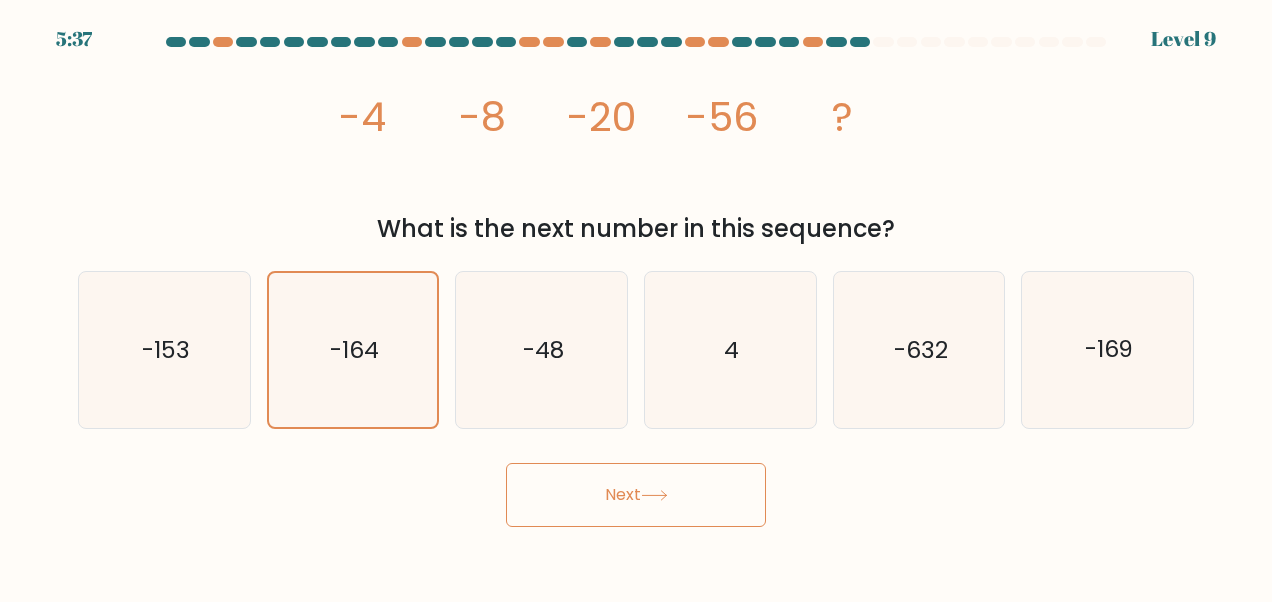 click on "Next" at bounding box center [636, 495] 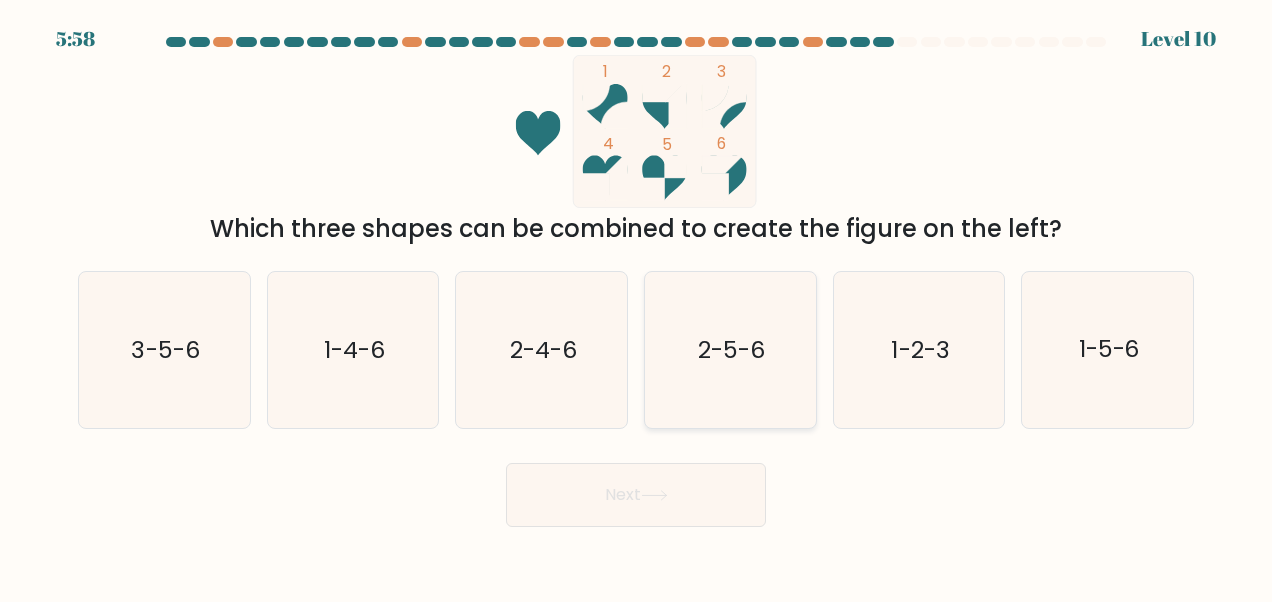 click on "2-5-6" at bounding box center (730, 350) 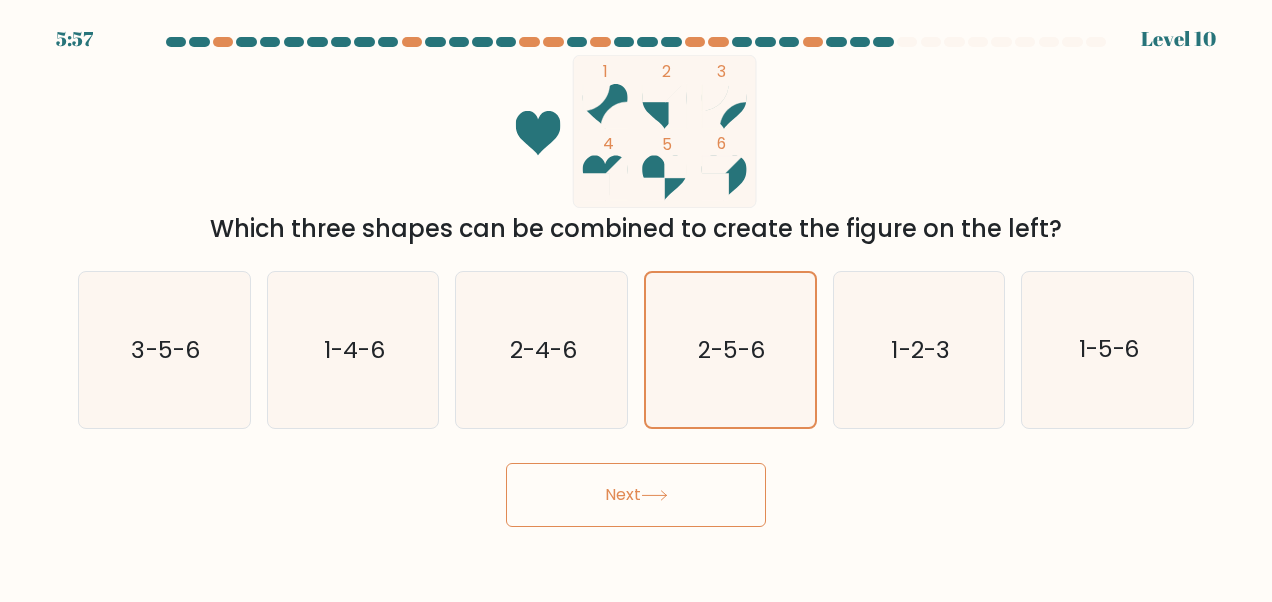 click on "Next" at bounding box center [636, 495] 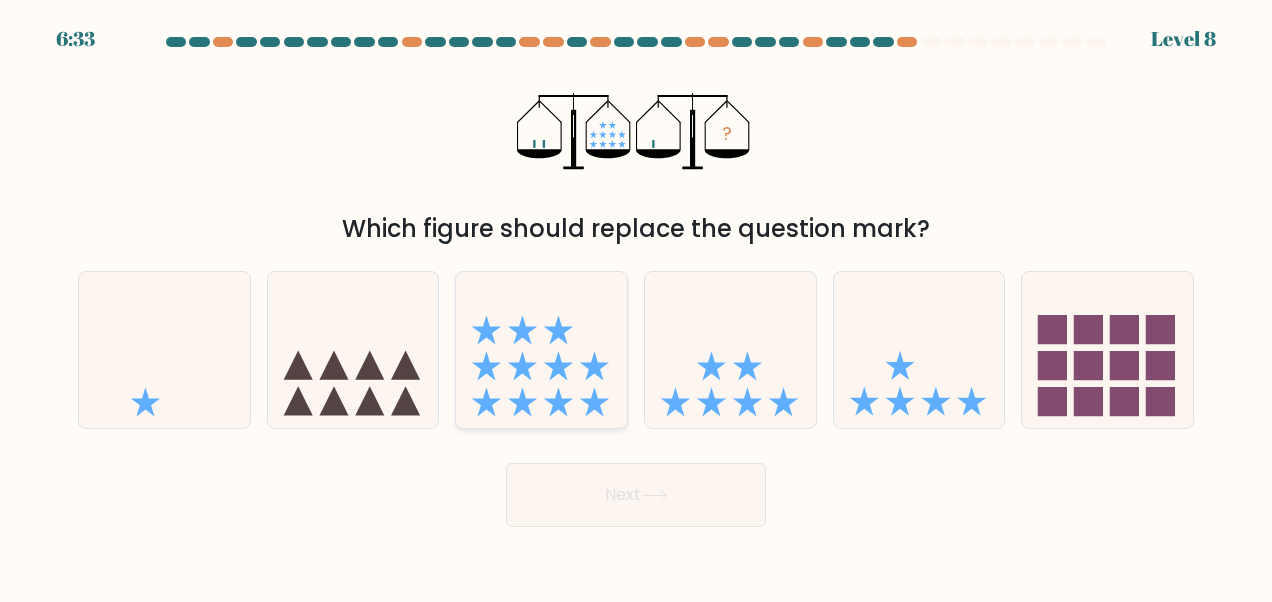 click at bounding box center (541, 349) 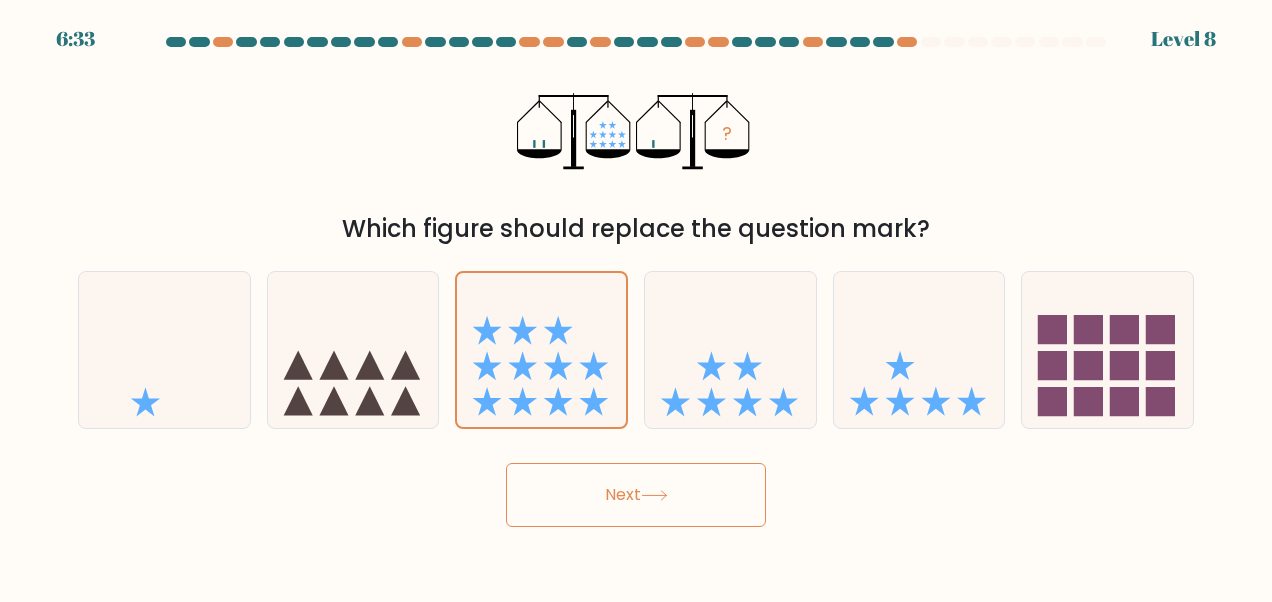 click on "Next" at bounding box center (636, 495) 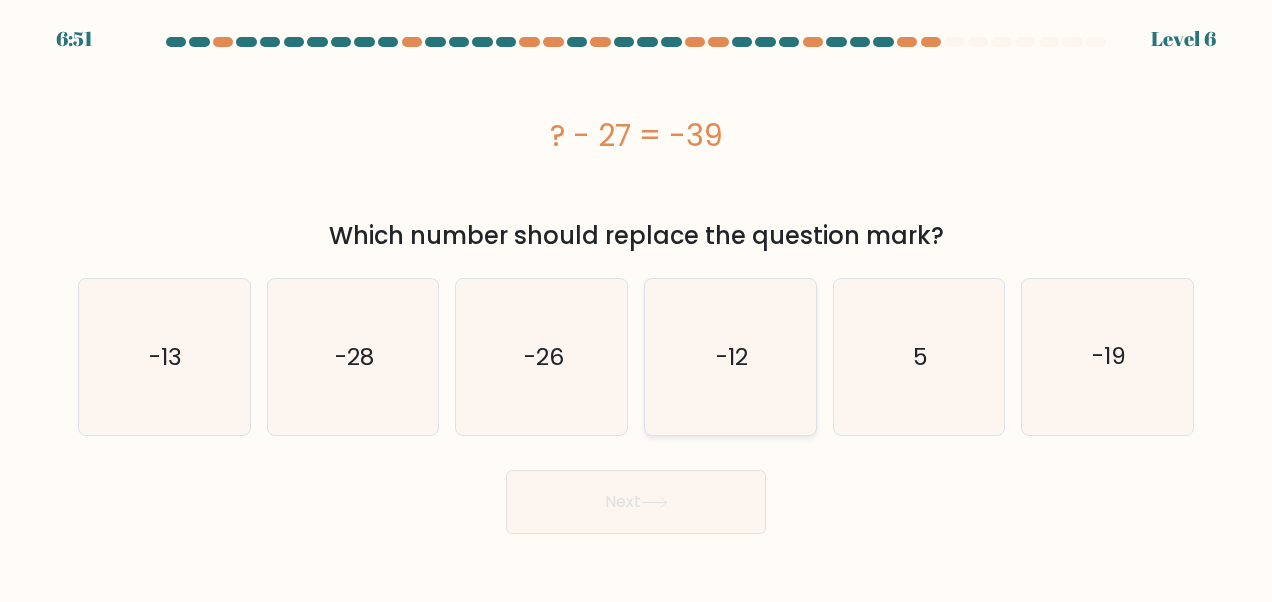 click on "-12" at bounding box center [730, 357] 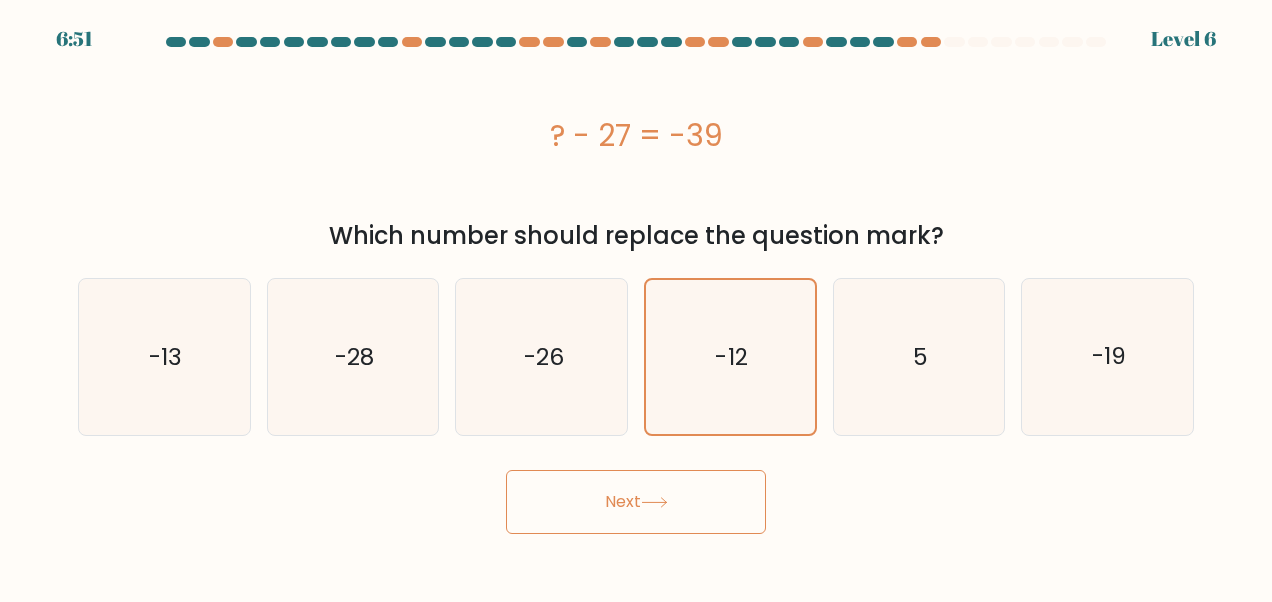 click on "Next" at bounding box center (636, 502) 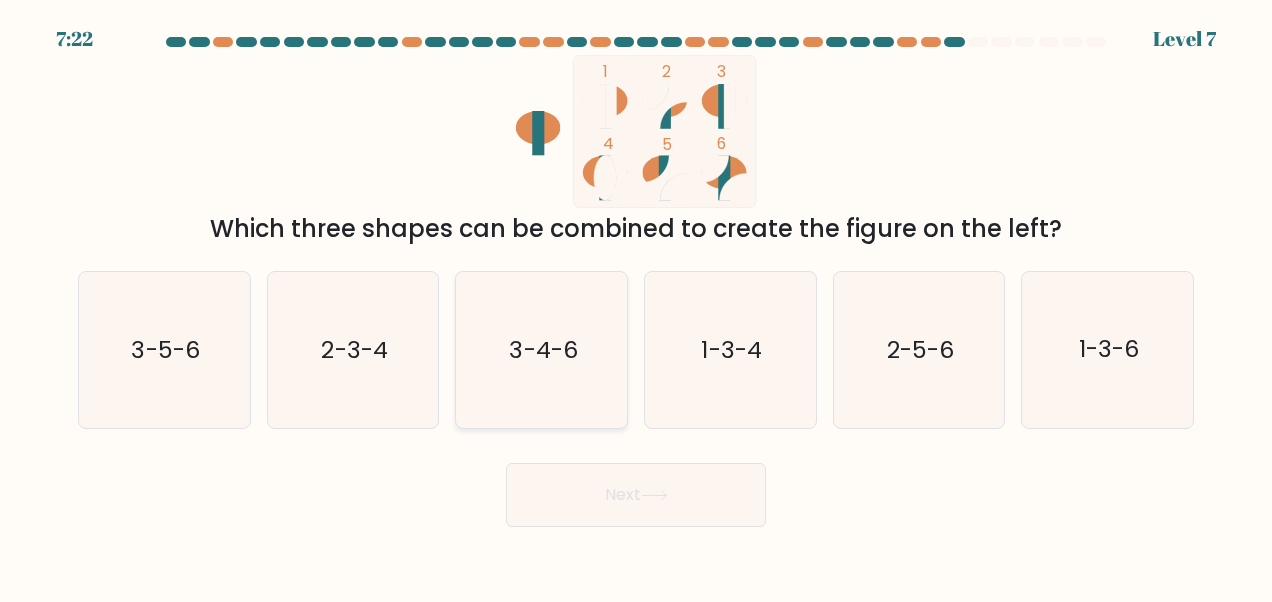 click on "3-4-6" at bounding box center [543, 350] 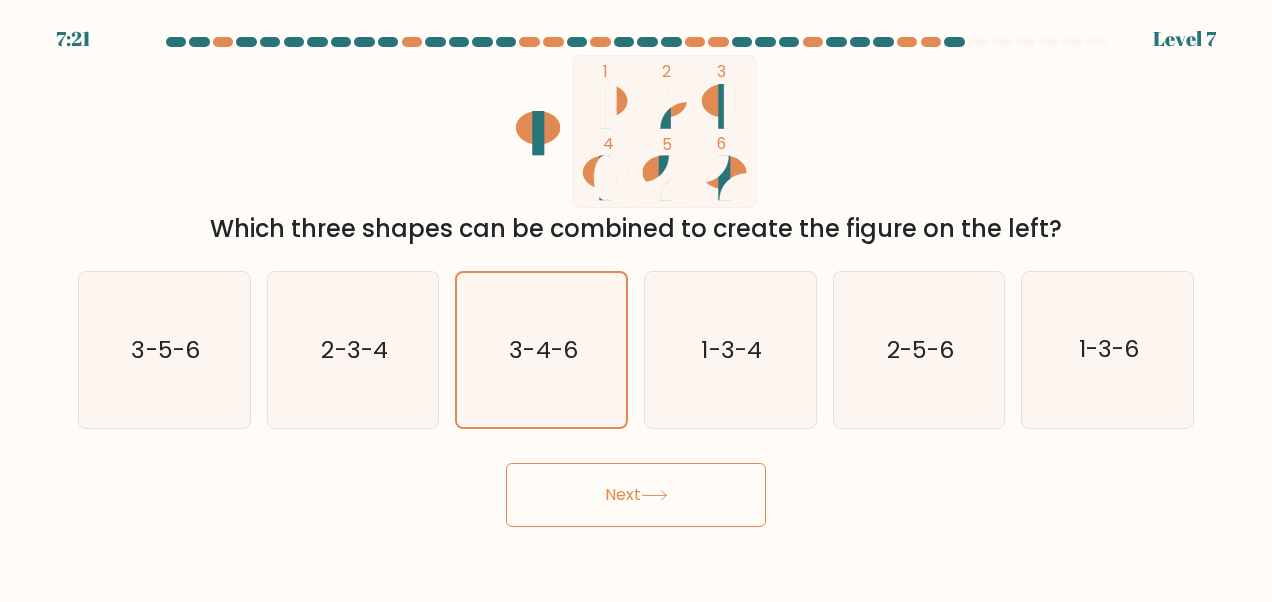 click at bounding box center [654, 495] 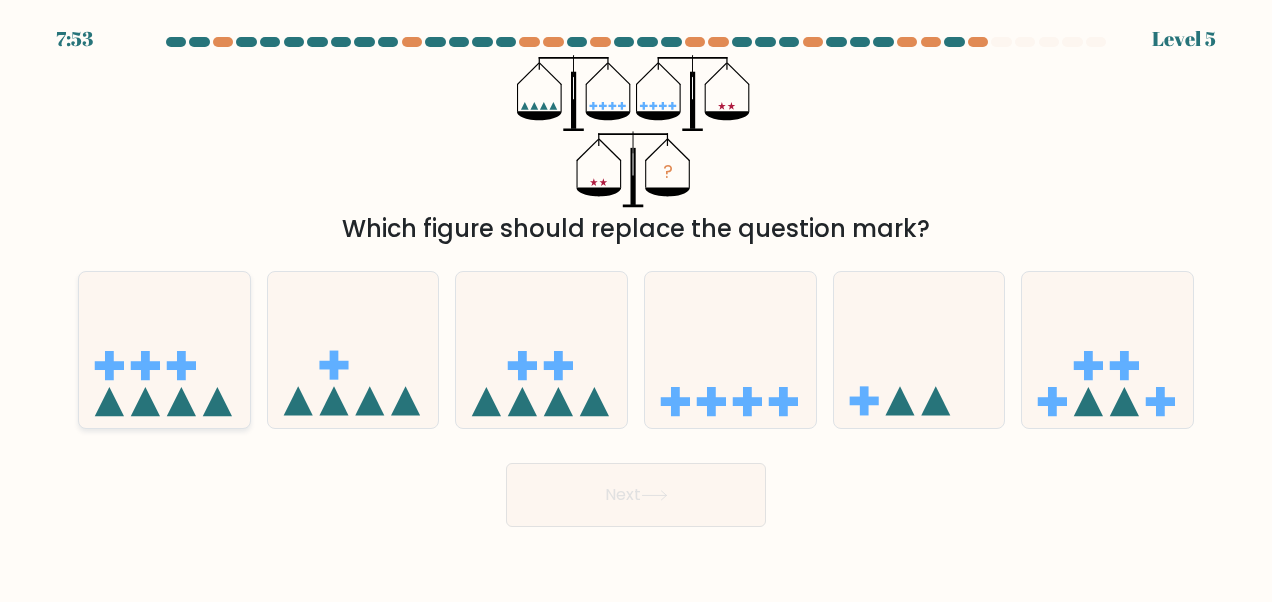 click at bounding box center (164, 349) 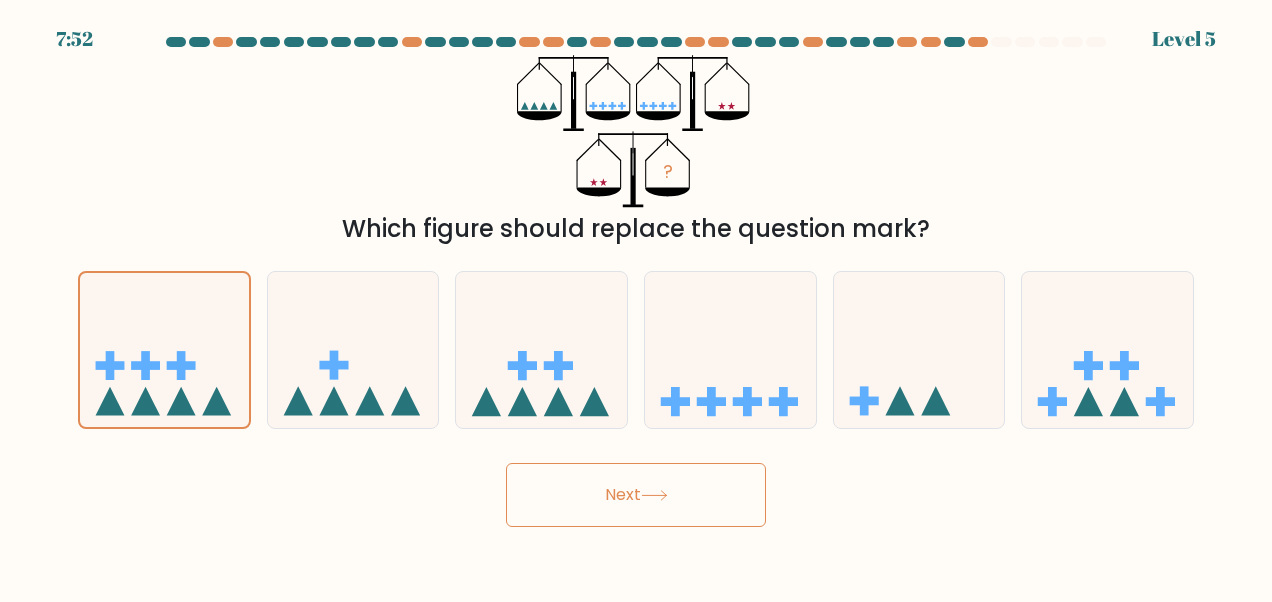 click on "Next" at bounding box center [636, 495] 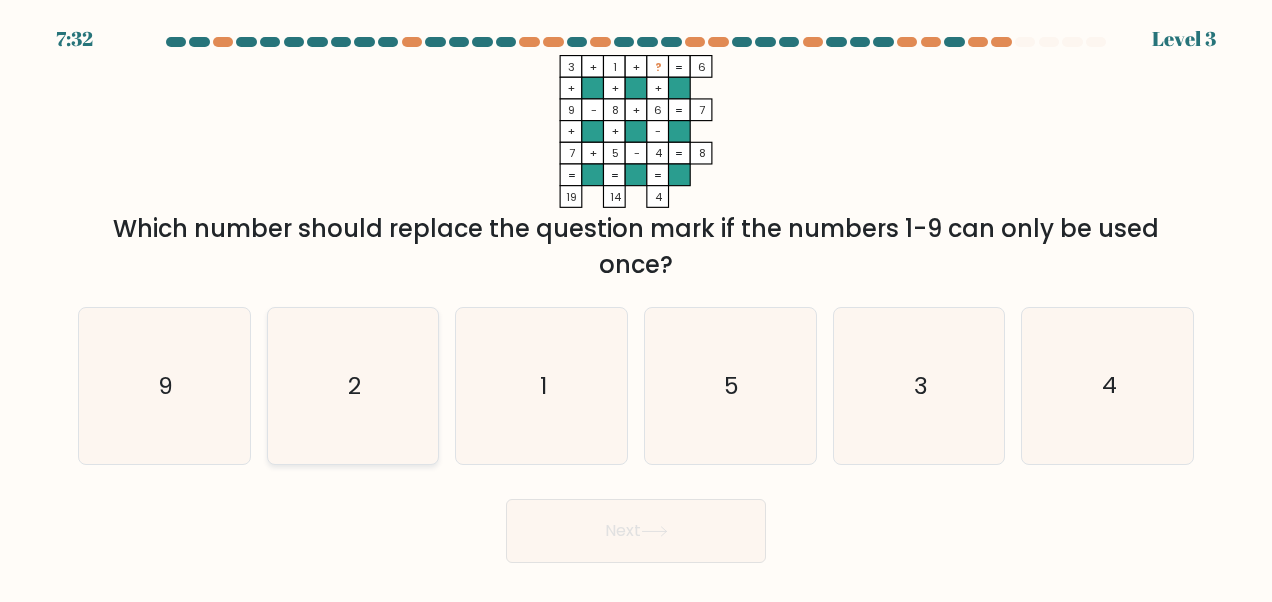 click on "2" at bounding box center [353, 386] 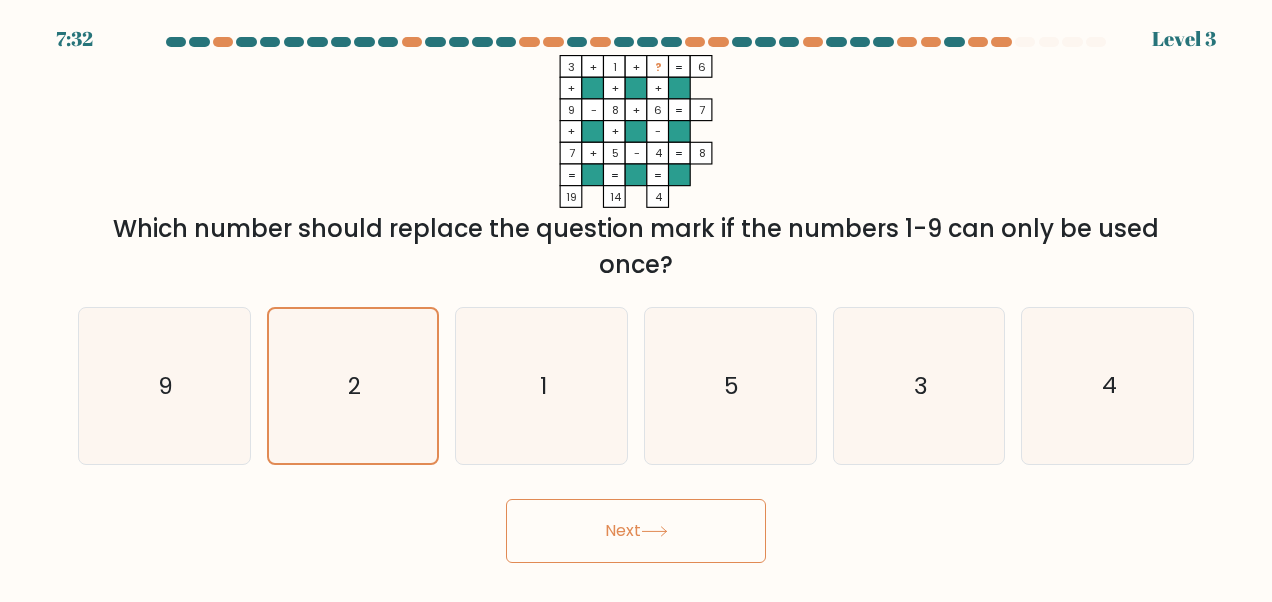 click on "Next" at bounding box center [636, 531] 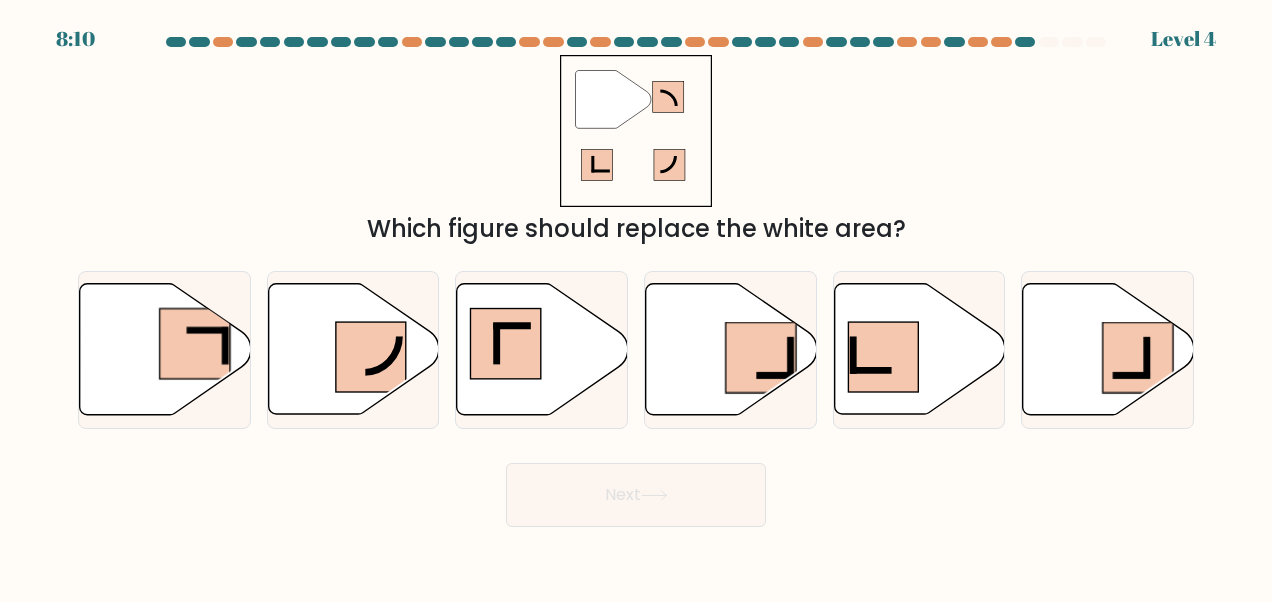 click on "Next" at bounding box center [636, 495] 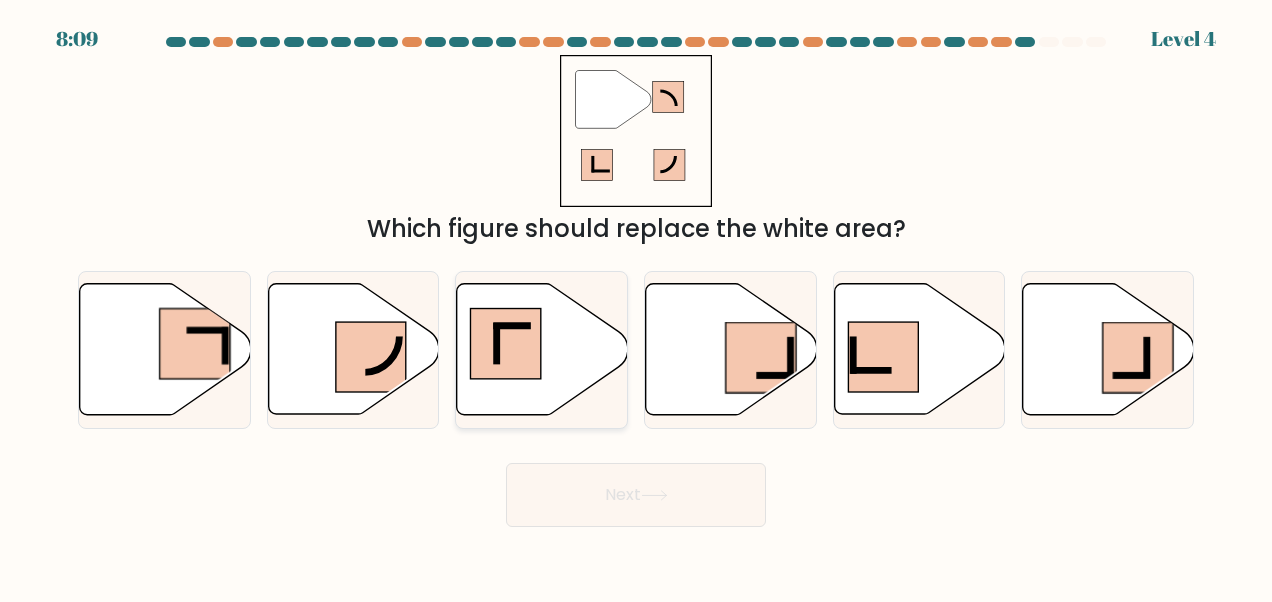 click at bounding box center [506, 344] 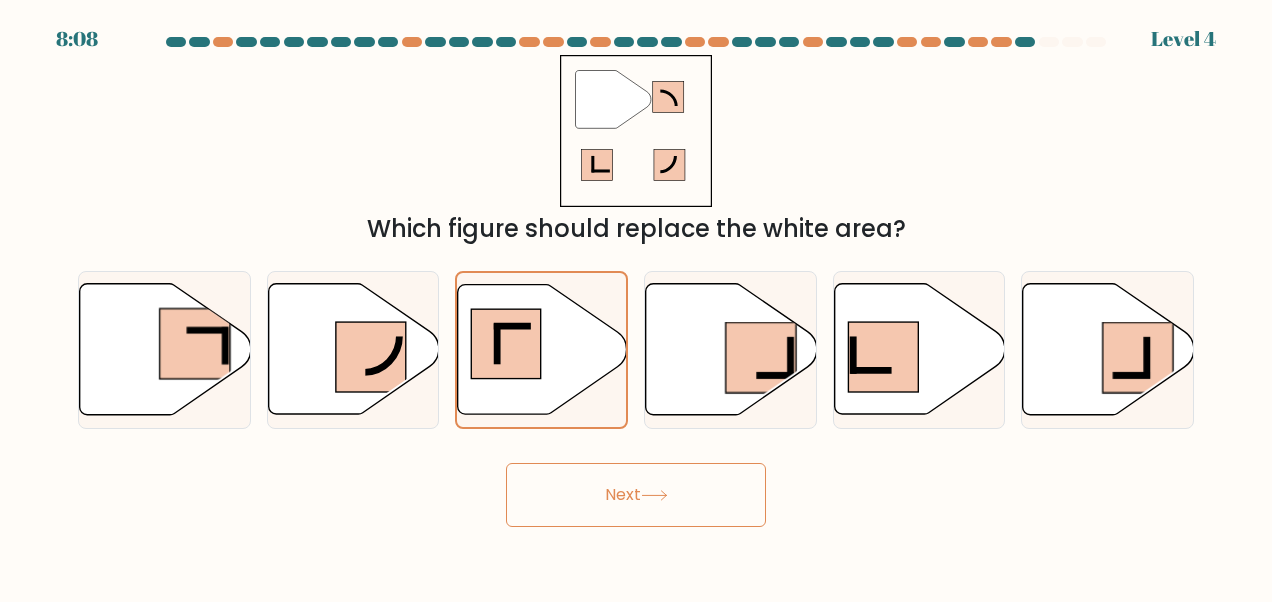 click on "Next" at bounding box center [636, 495] 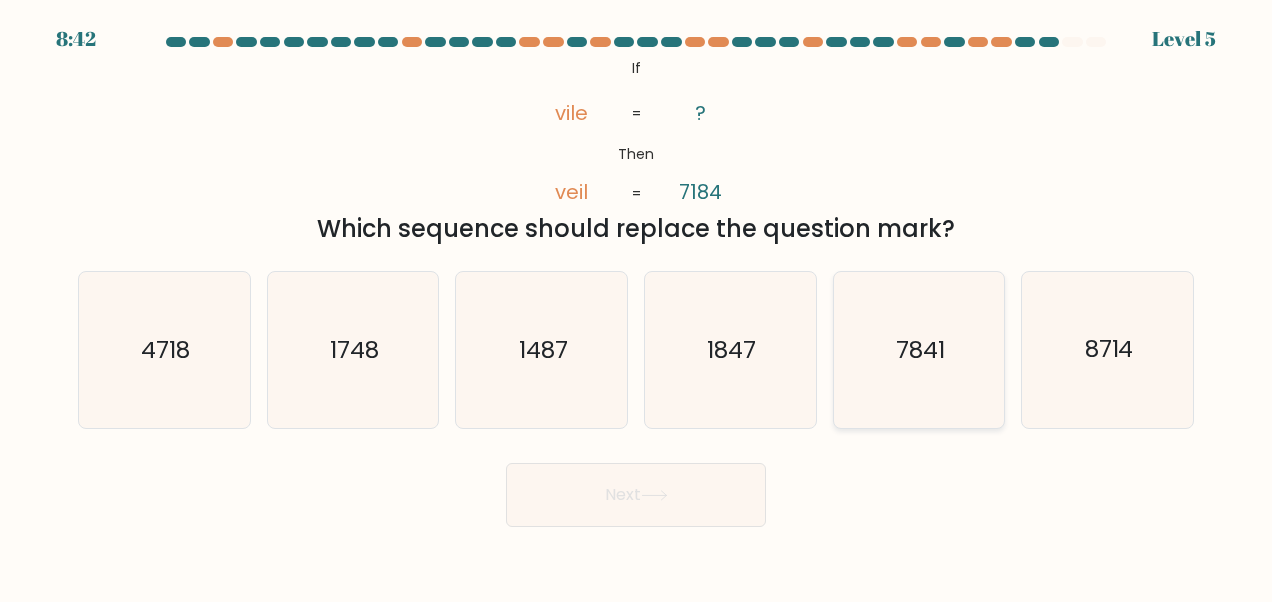 click on "7841" at bounding box center [920, 350] 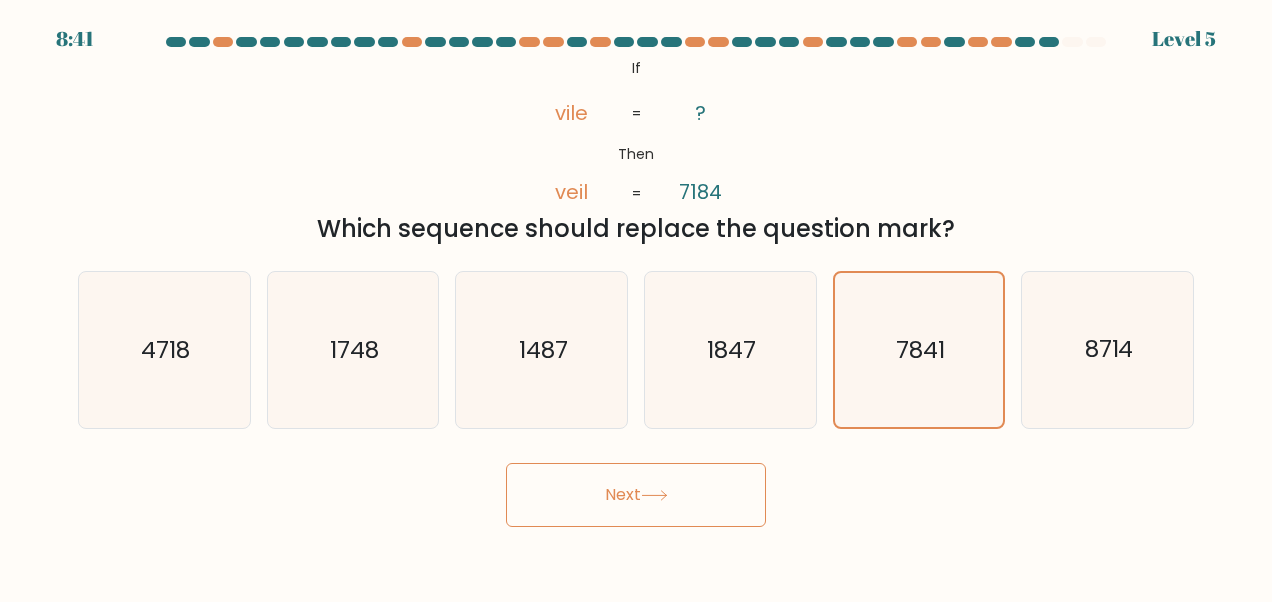 click at bounding box center [654, 495] 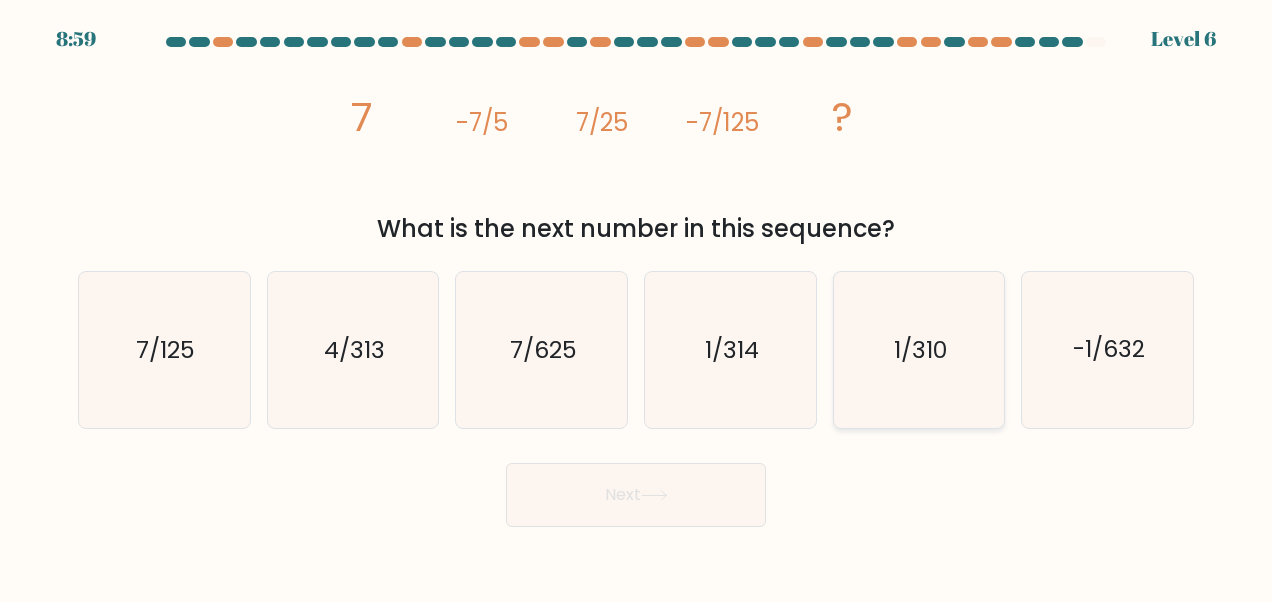 click on "1/310" at bounding box center [919, 350] 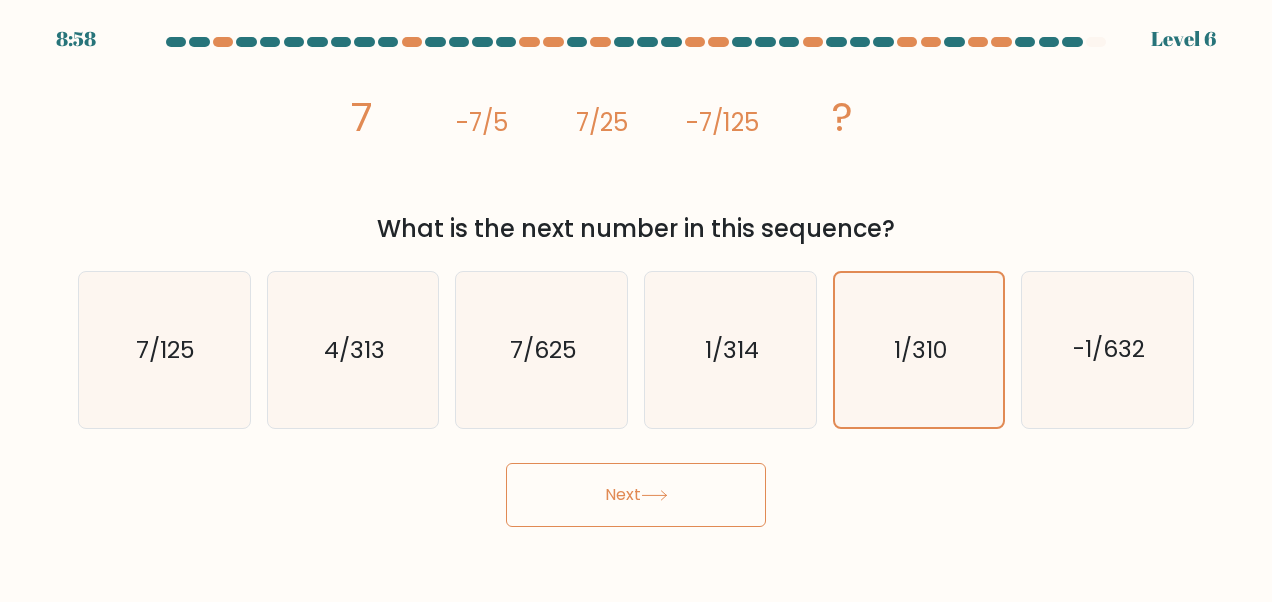 click on "Next" at bounding box center [636, 495] 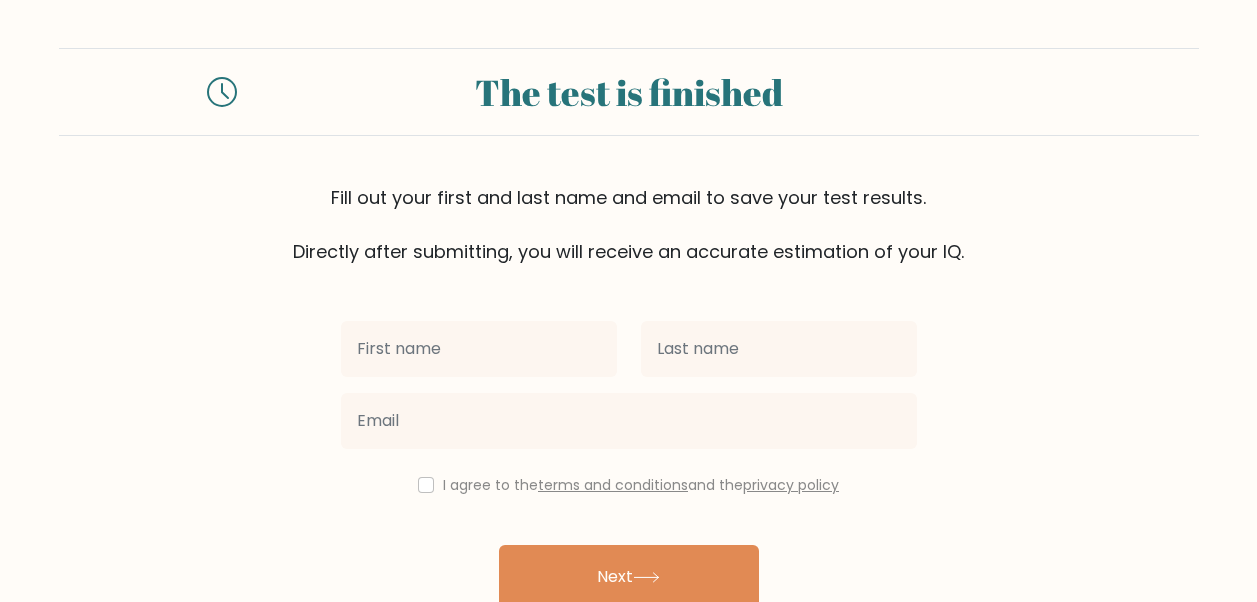 scroll, scrollTop: 0, scrollLeft: 0, axis: both 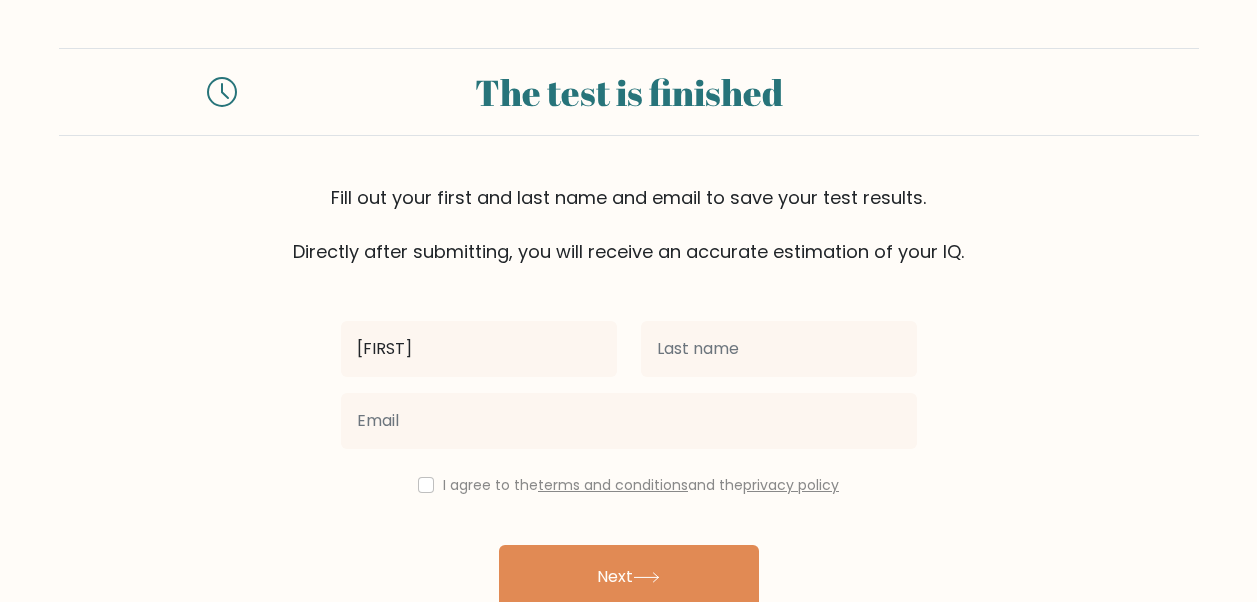 type on "[LAST]" 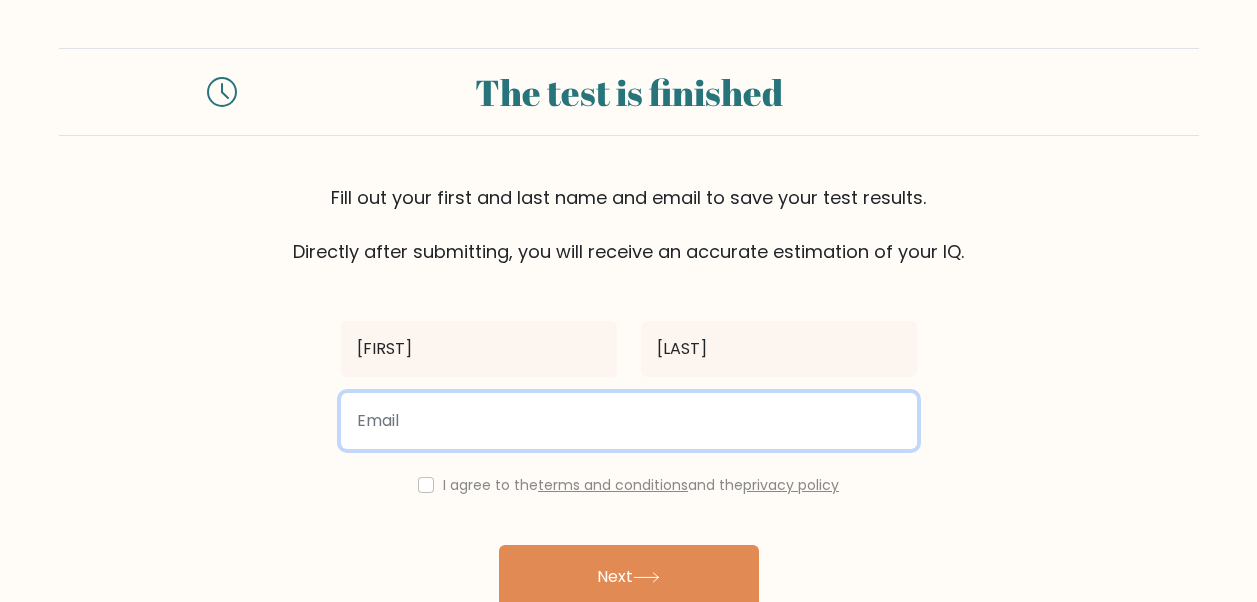 type on "[EMAIL]" 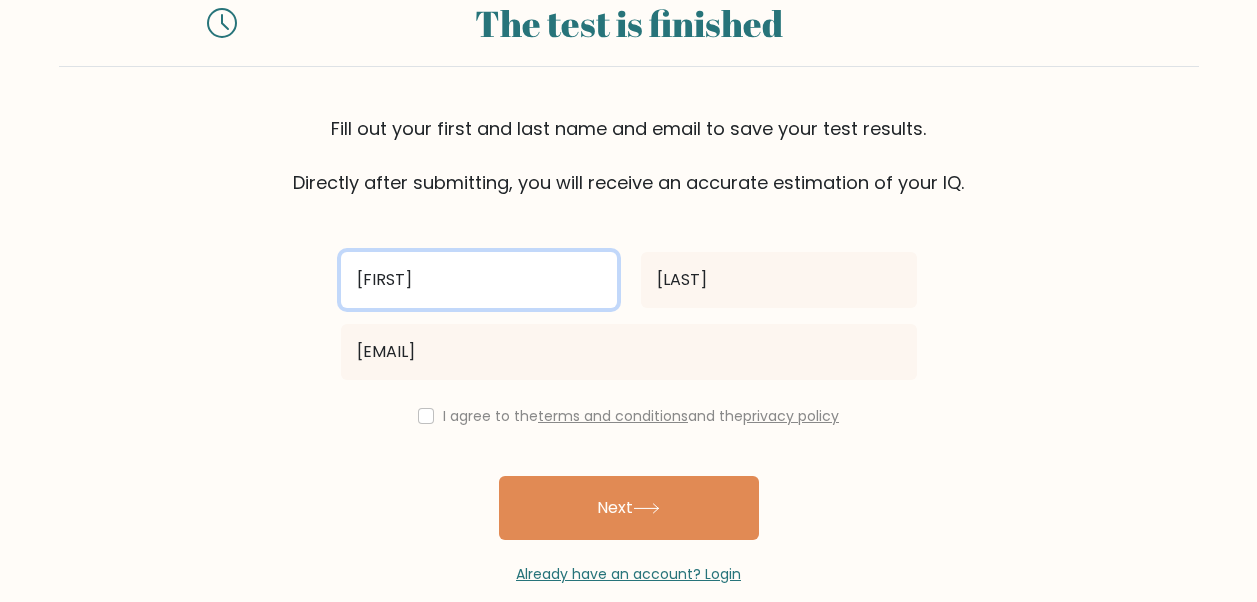 scroll, scrollTop: 100, scrollLeft: 0, axis: vertical 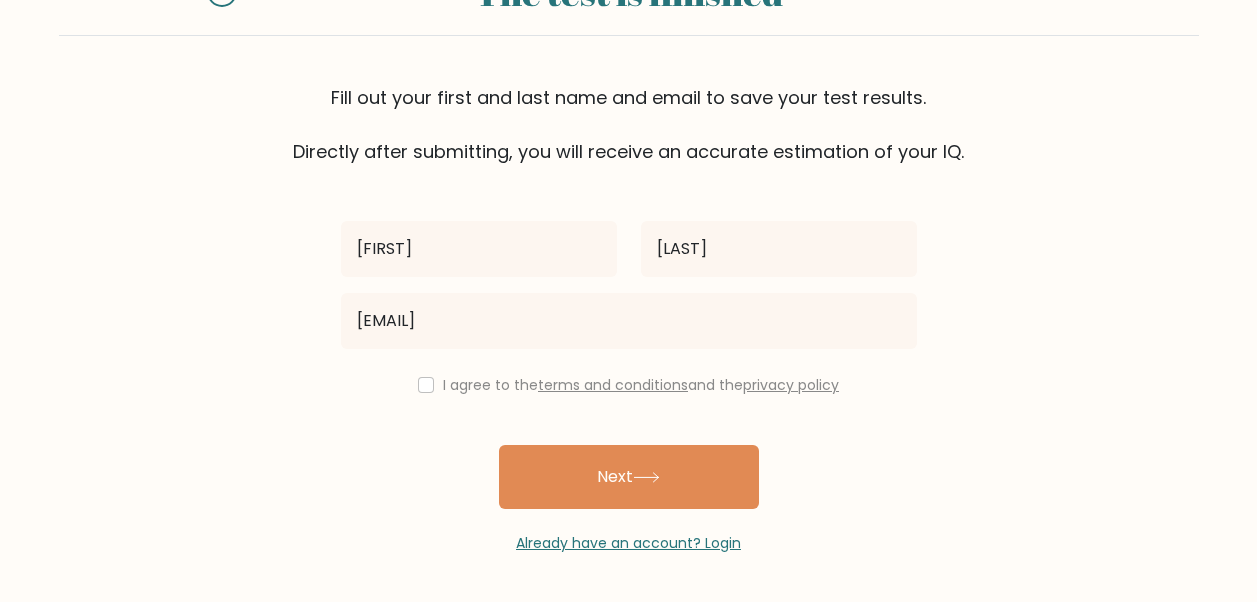 click on "Janice
Beciera
janicegenayas@gmail.com
I agree to the  terms and conditions  and the  privacy policy
Next
Already have an account? Login" at bounding box center (629, 359) 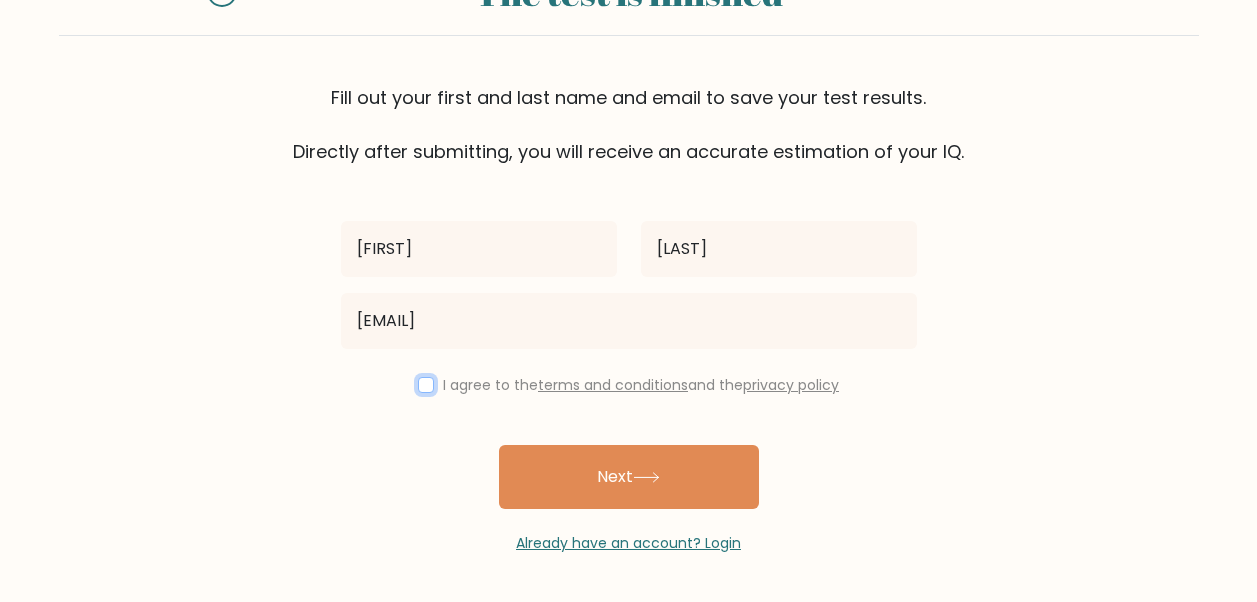 click at bounding box center [426, 385] 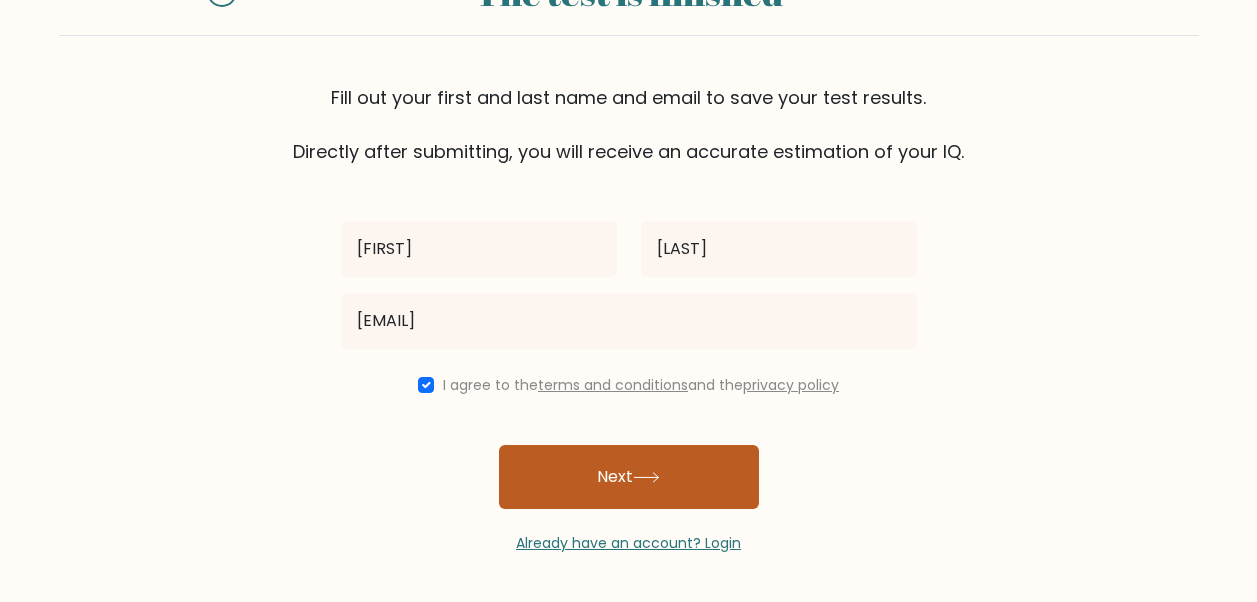 click at bounding box center (646, 477) 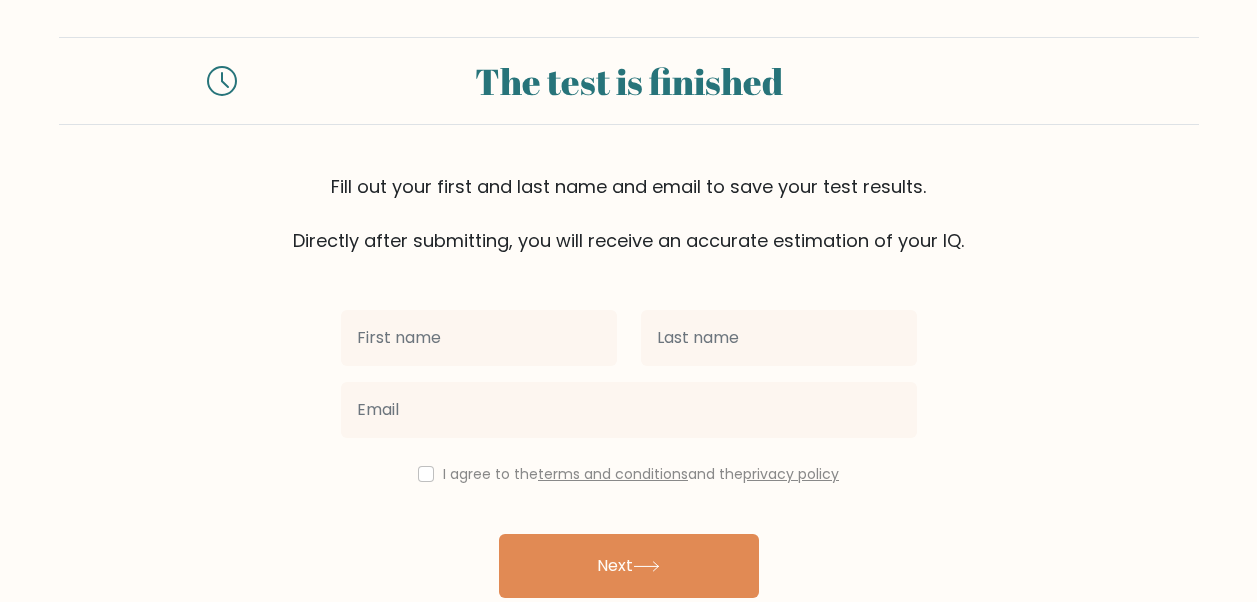 scroll, scrollTop: 0, scrollLeft: 0, axis: both 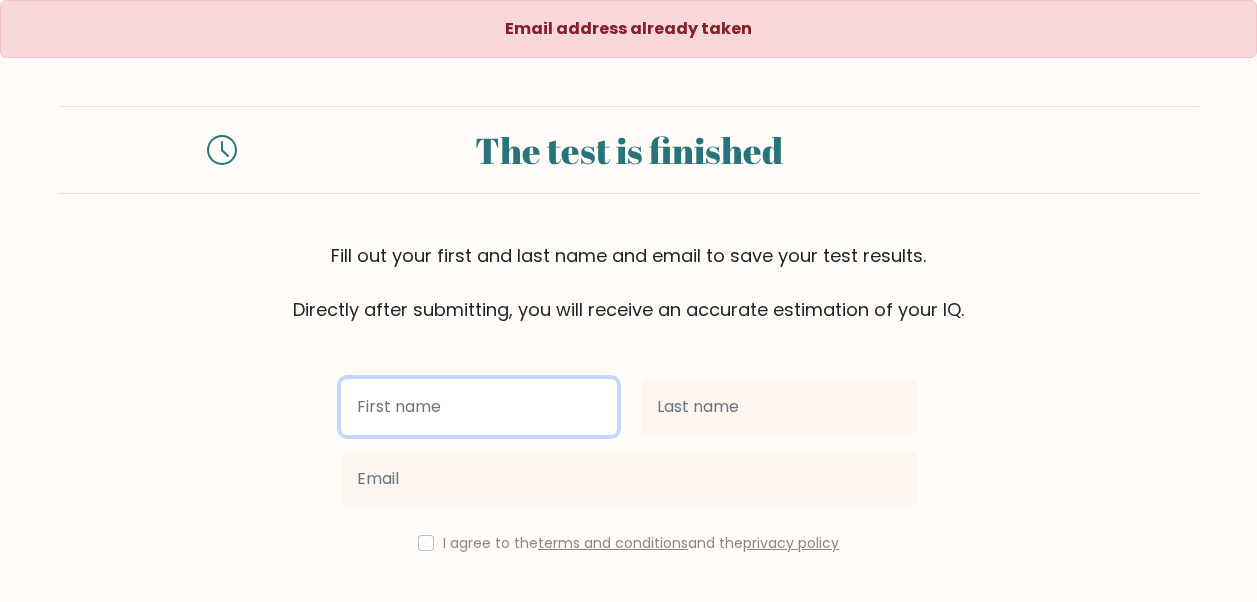 click at bounding box center (479, 407) 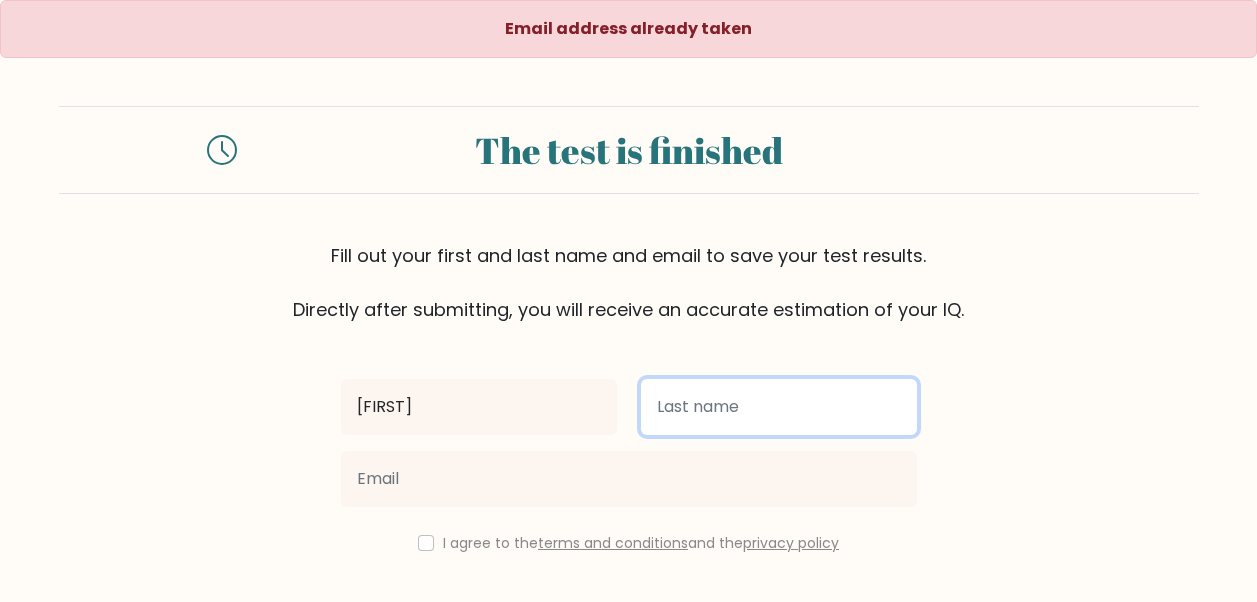 type on "Beciera" 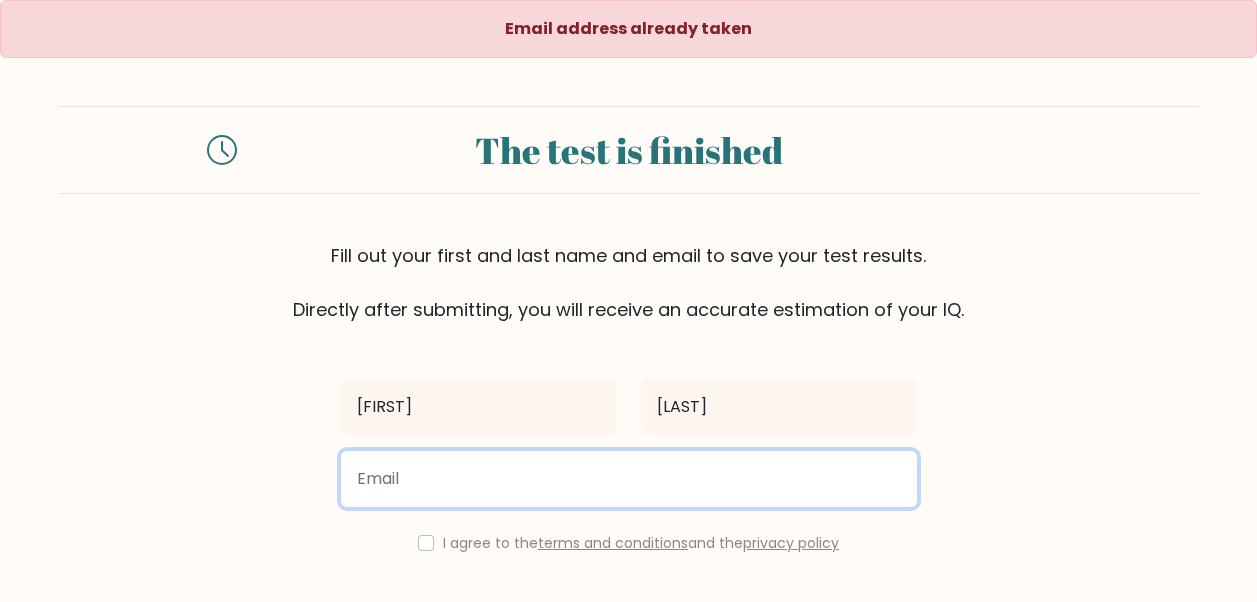 type on "janicegenayas@gmail.com" 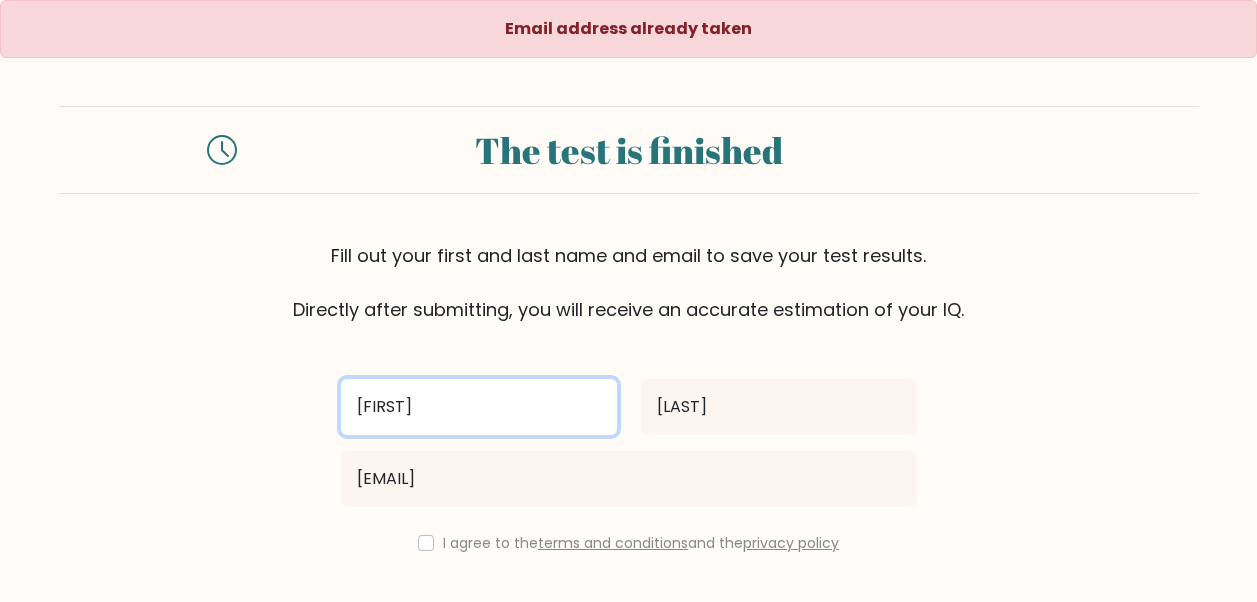 scroll, scrollTop: 100, scrollLeft: 0, axis: vertical 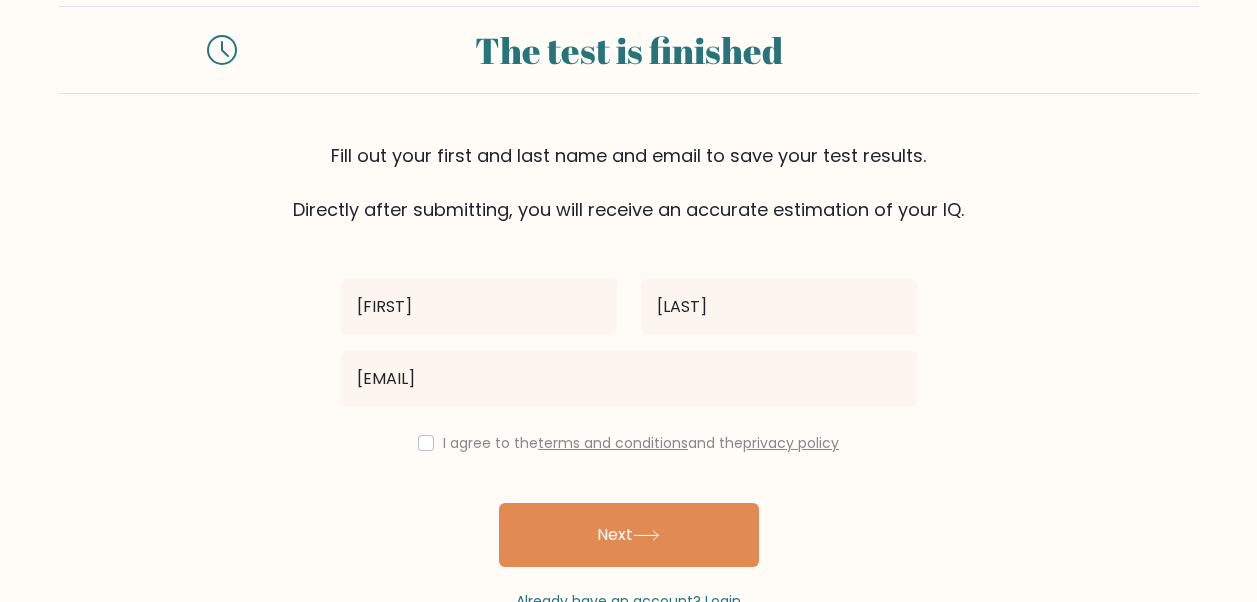 click on "I agree to the  terms and conditions  and the  privacy policy" at bounding box center [629, 443] 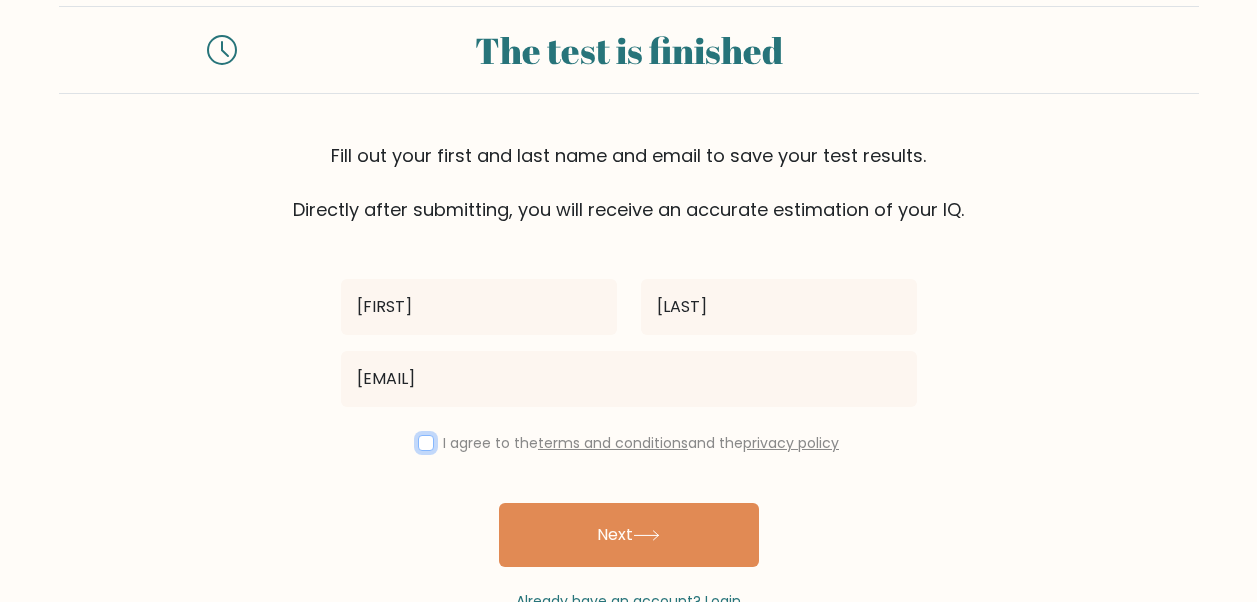 click at bounding box center [426, 443] 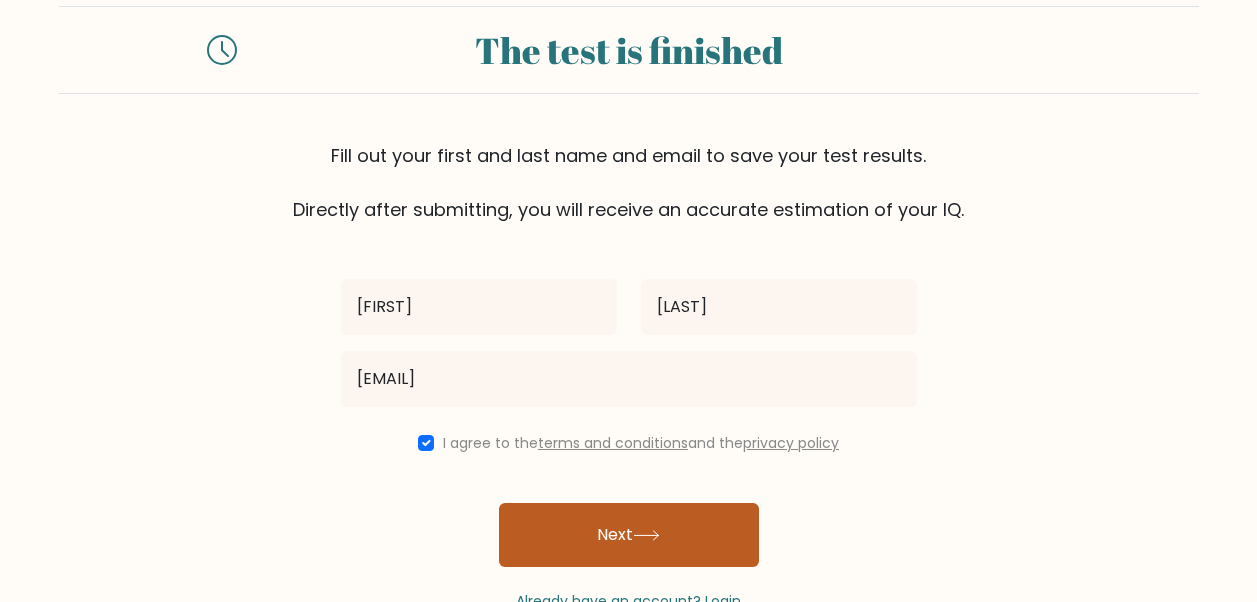click on "Next" at bounding box center [629, 535] 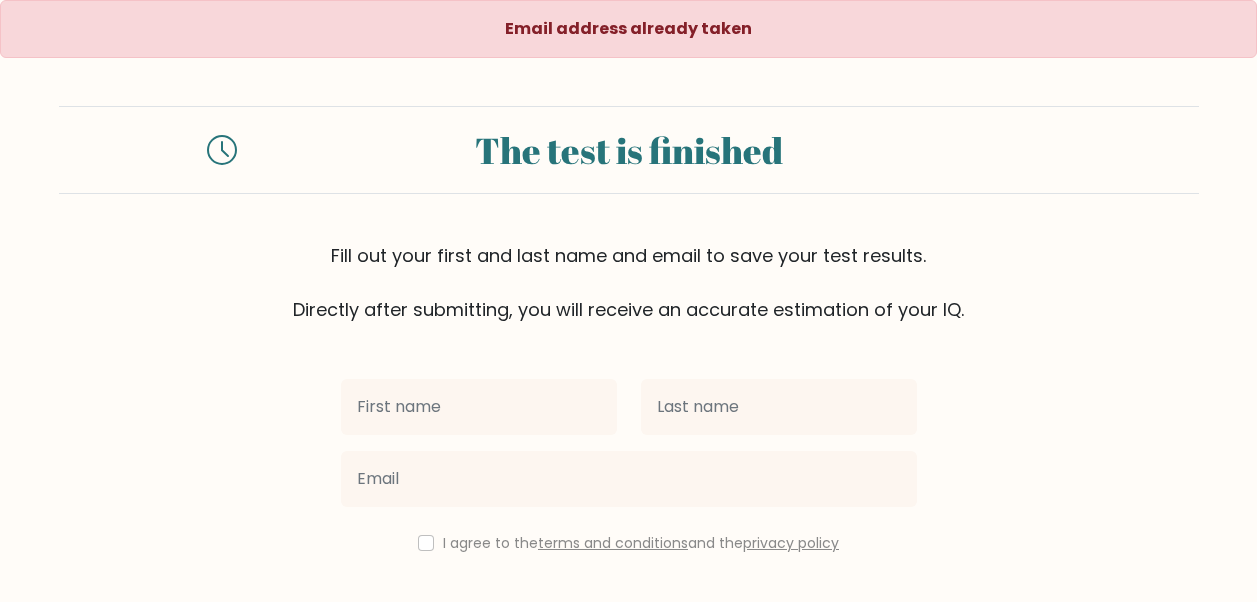 scroll, scrollTop: 0, scrollLeft: 0, axis: both 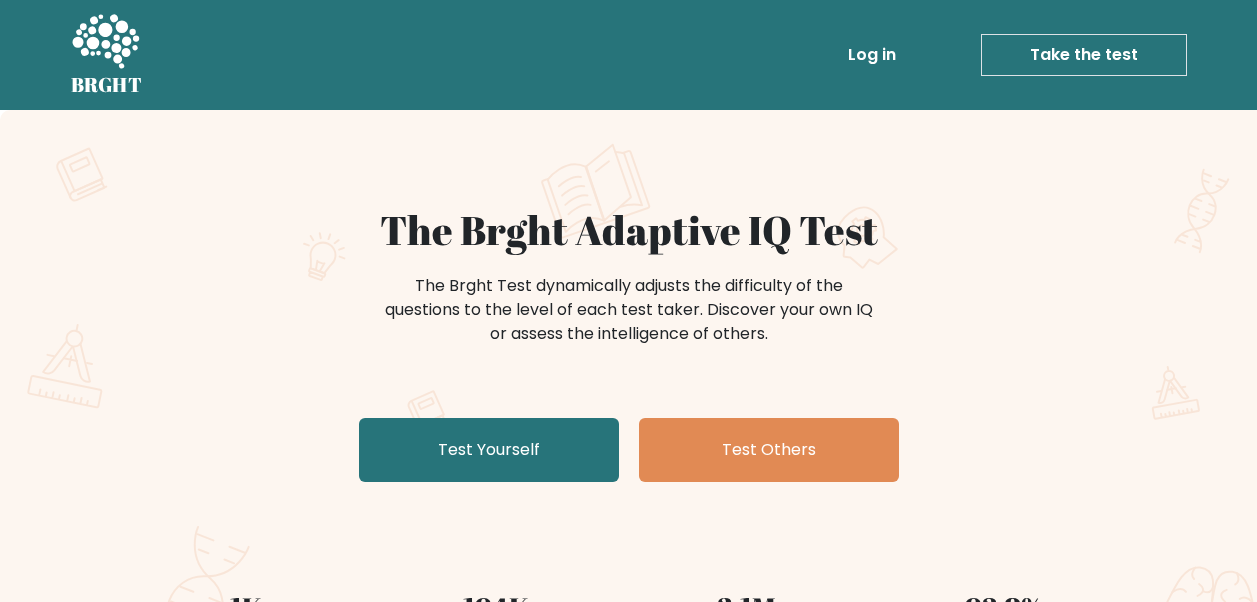 click on "Take the test" at bounding box center (1084, 55) 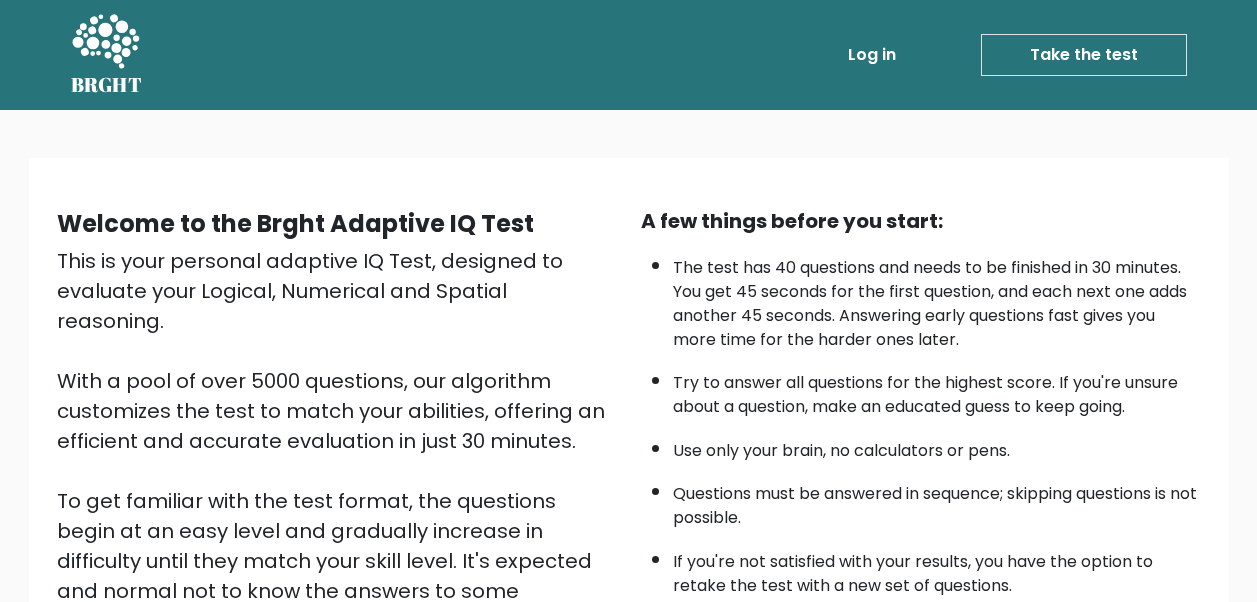 scroll, scrollTop: 0, scrollLeft: 0, axis: both 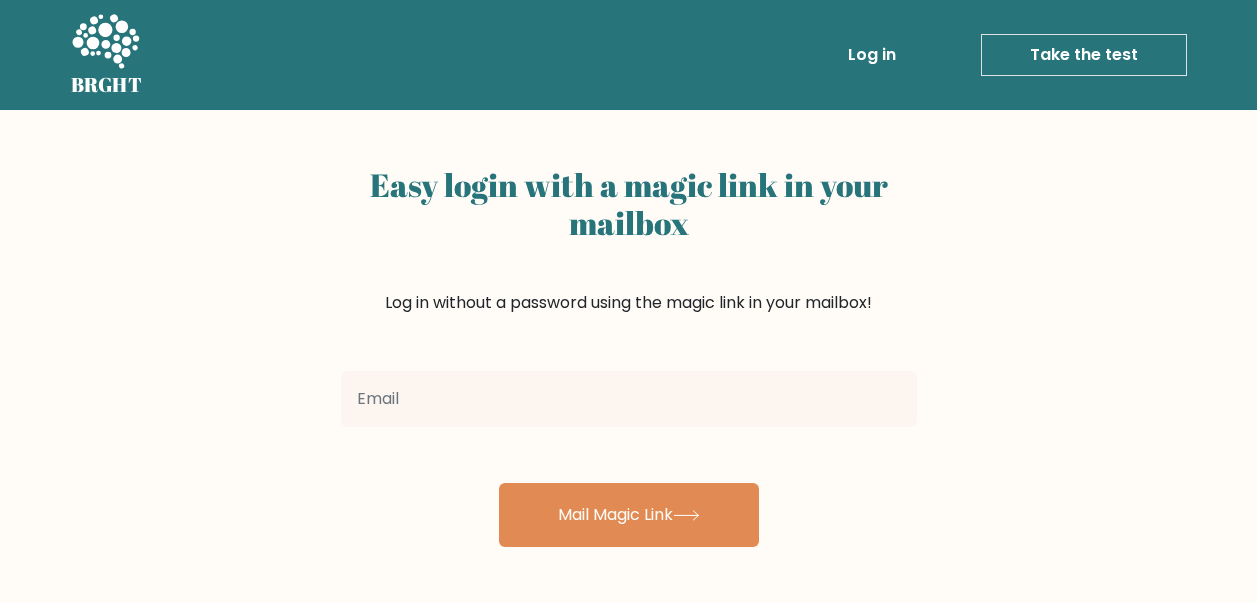 click at bounding box center (629, 399) 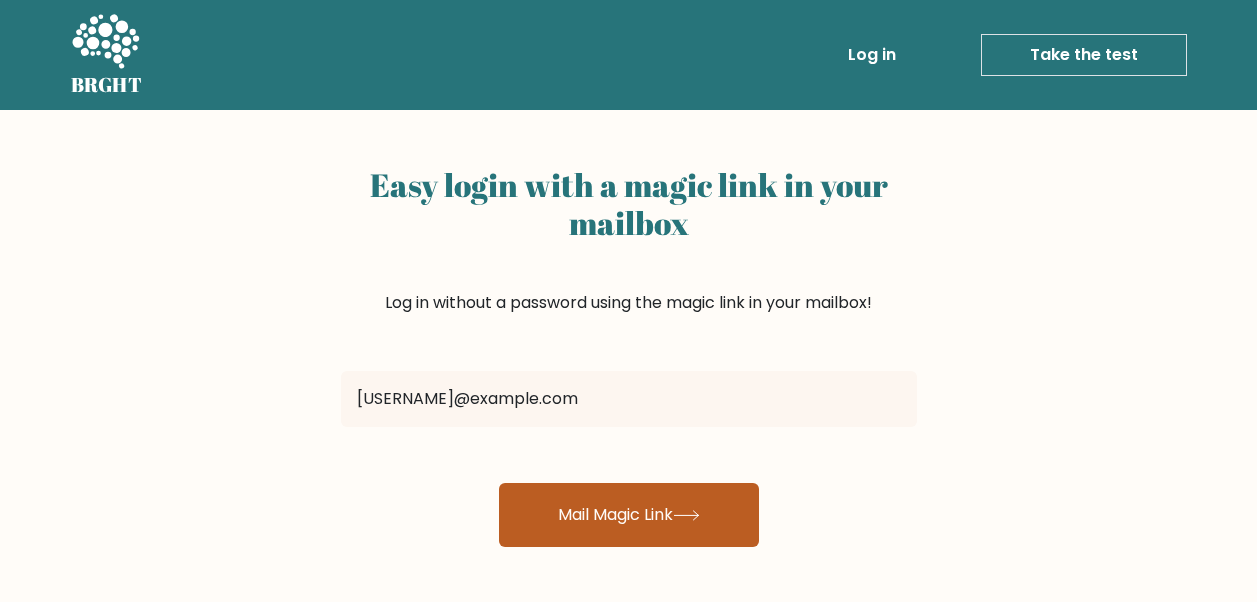 click on "Mail Magic Link" at bounding box center [629, 515] 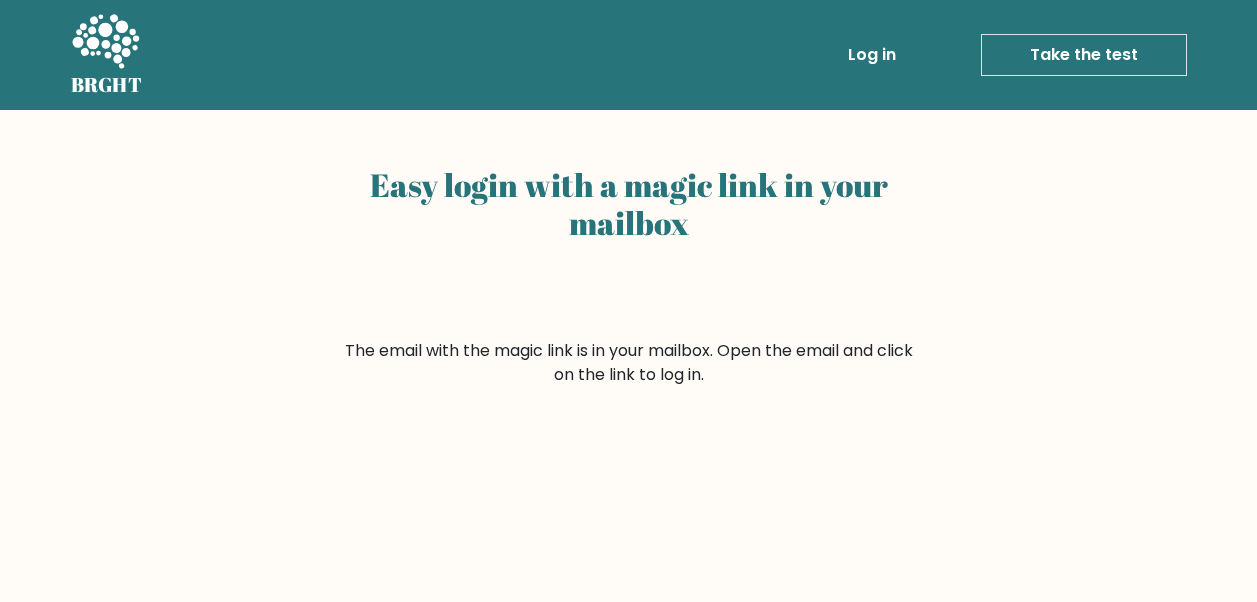 scroll, scrollTop: 0, scrollLeft: 0, axis: both 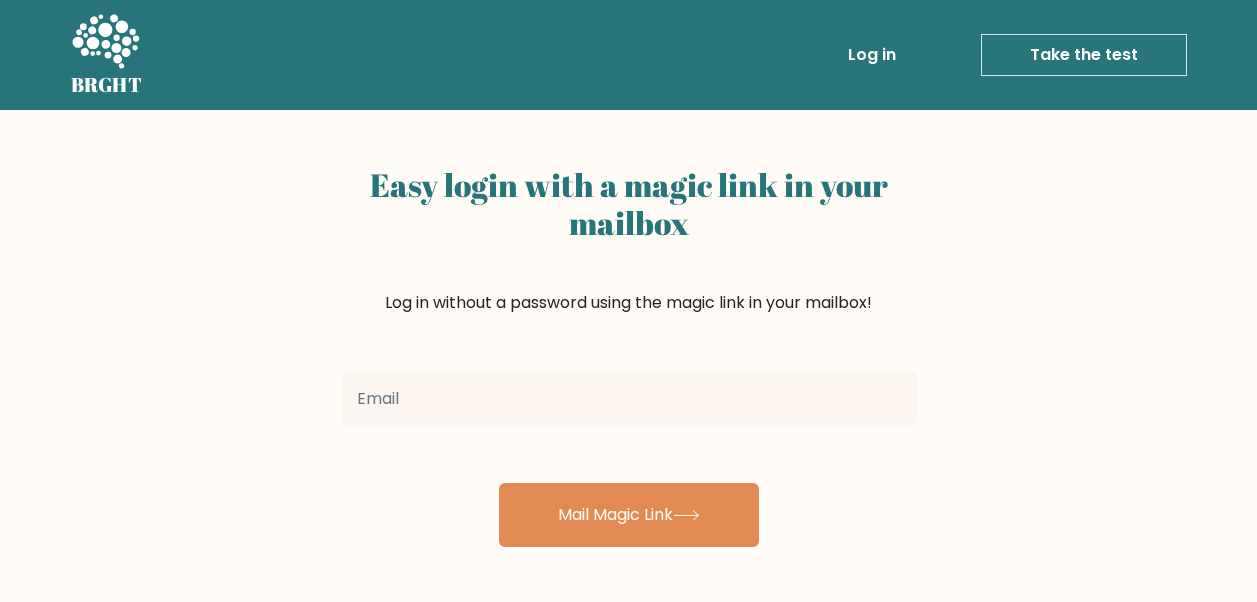 click at bounding box center [629, 399] 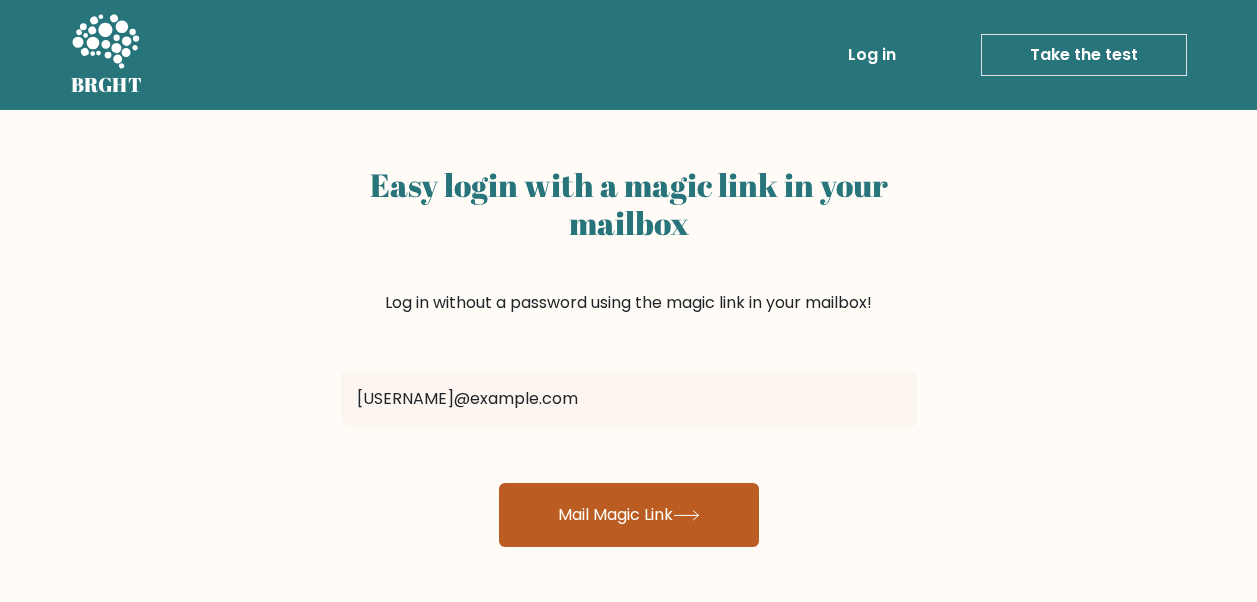 click on "Mail Magic Link" at bounding box center [629, 515] 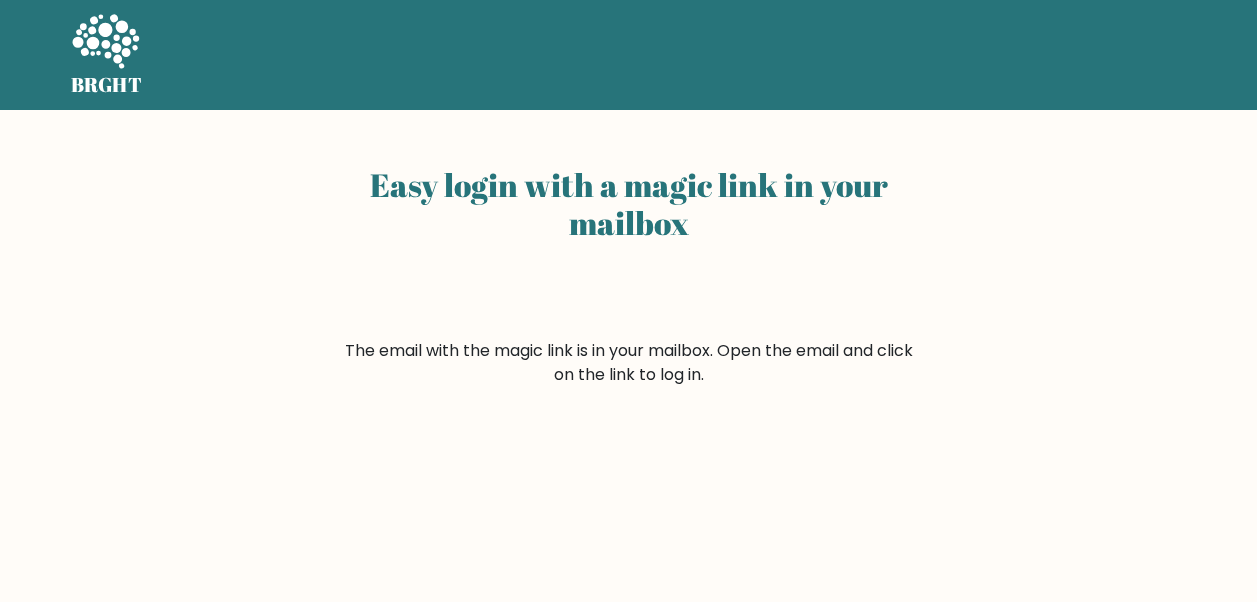 scroll, scrollTop: 0, scrollLeft: 0, axis: both 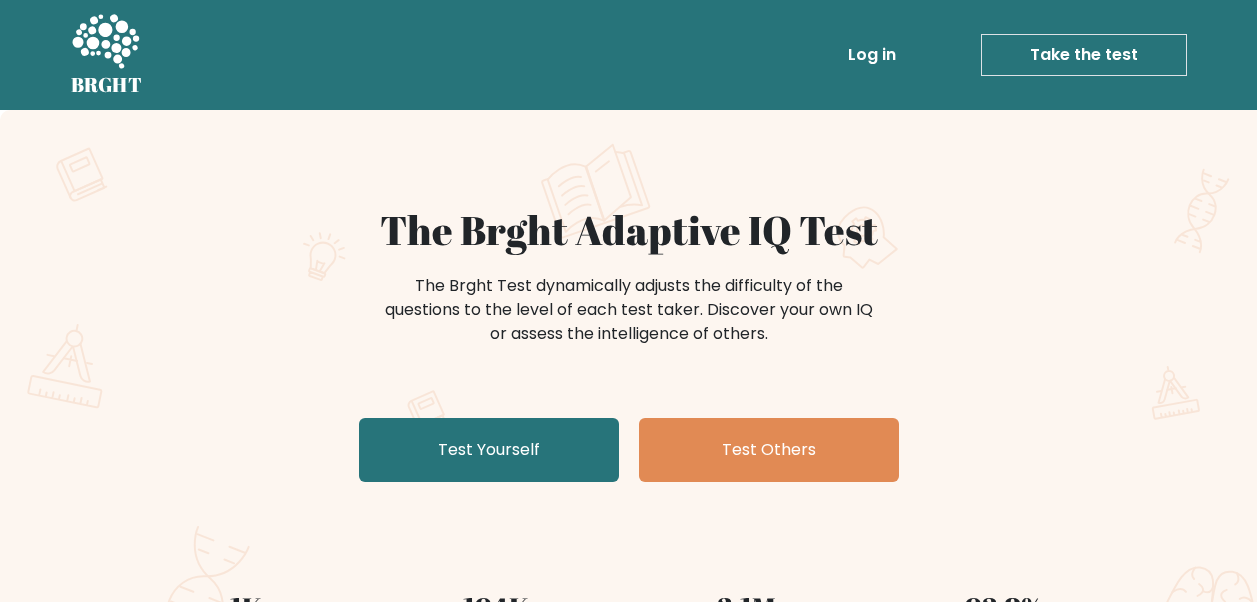 click on "Log in" at bounding box center (872, 55) 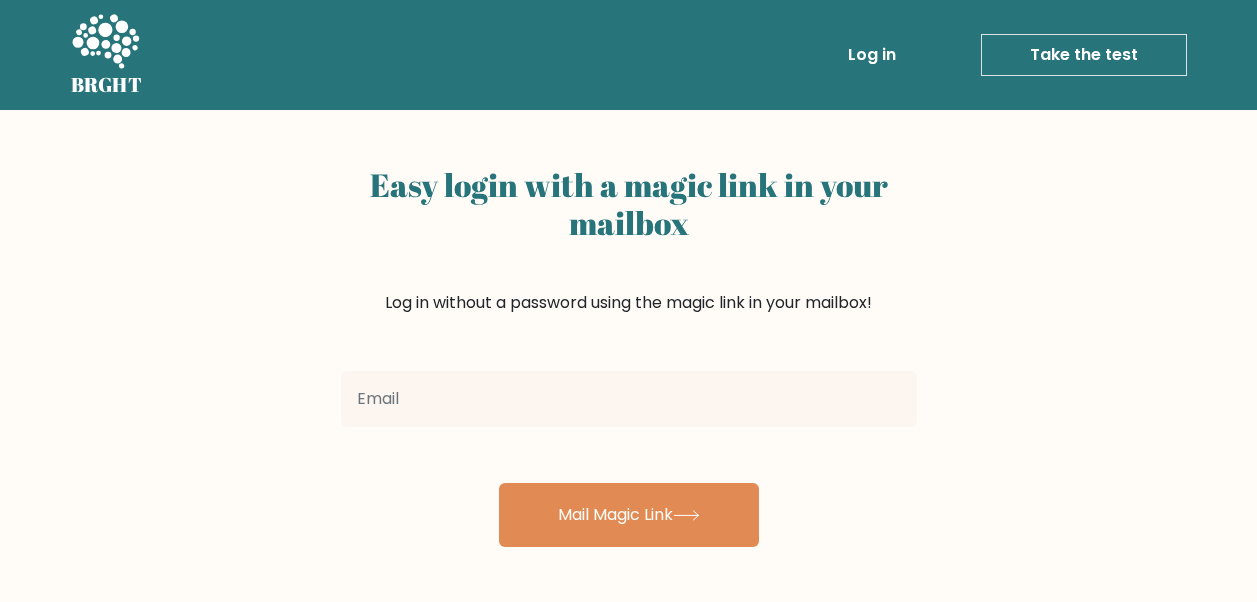 scroll, scrollTop: 0, scrollLeft: 0, axis: both 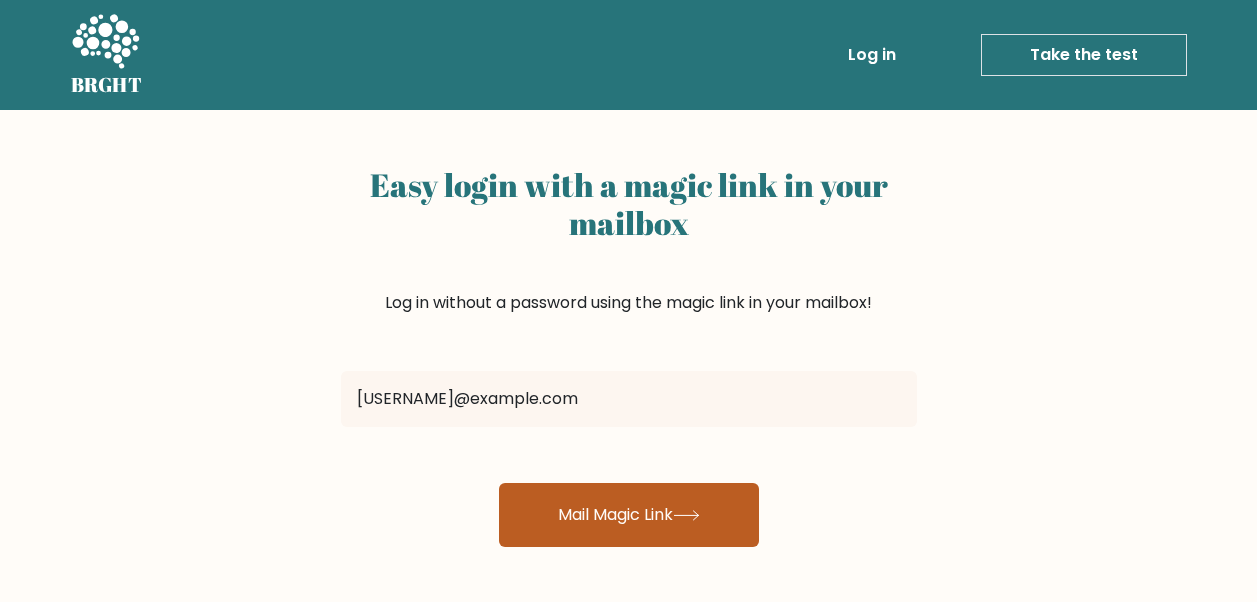 click on "Mail Magic Link" at bounding box center (629, 515) 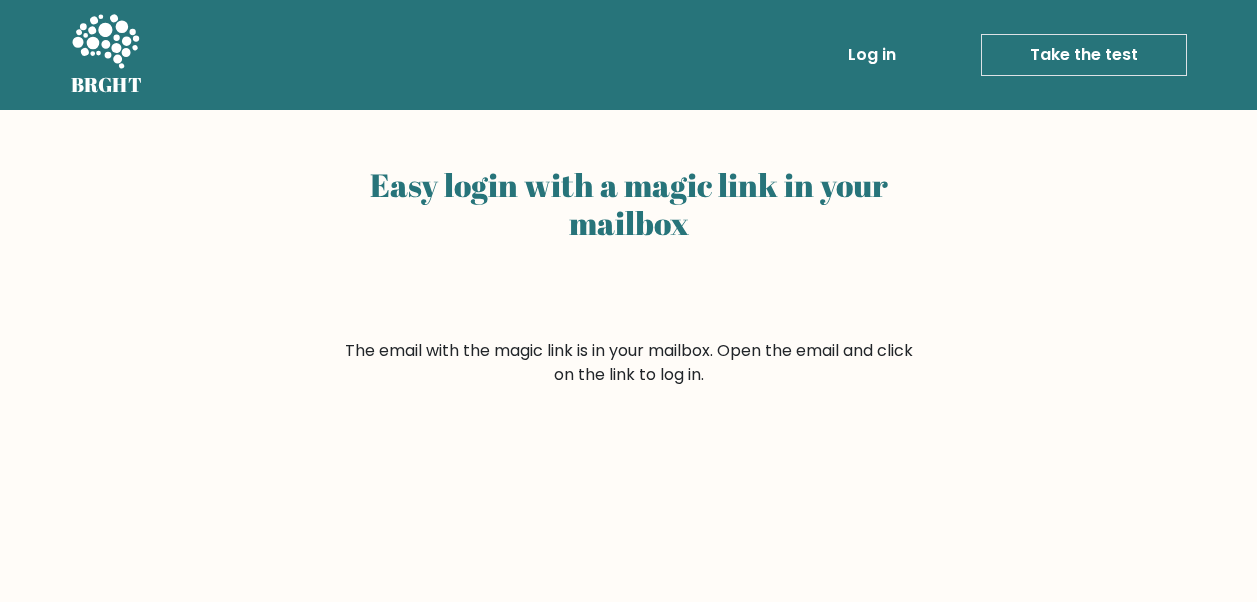 scroll, scrollTop: 0, scrollLeft: 0, axis: both 